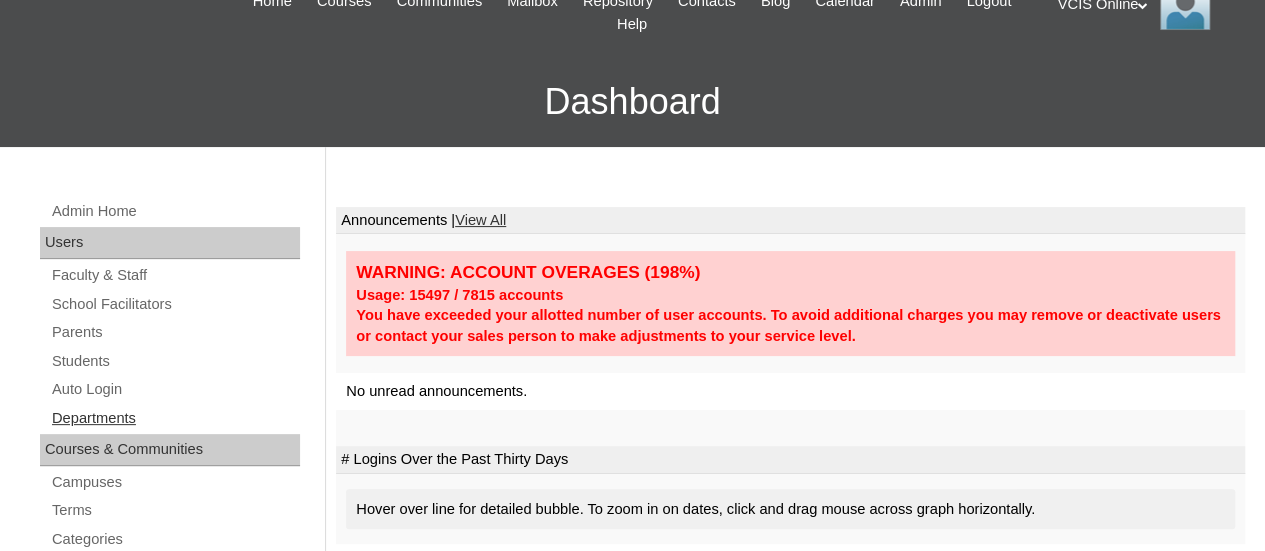 scroll, scrollTop: 200, scrollLeft: 0, axis: vertical 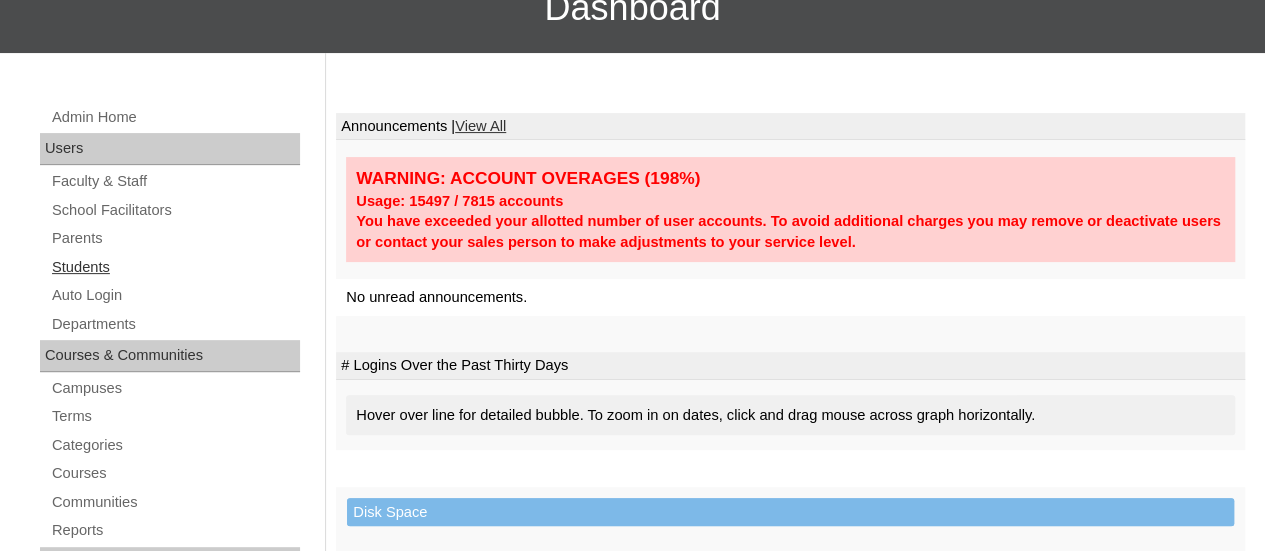 click on "Students" at bounding box center (175, 267) 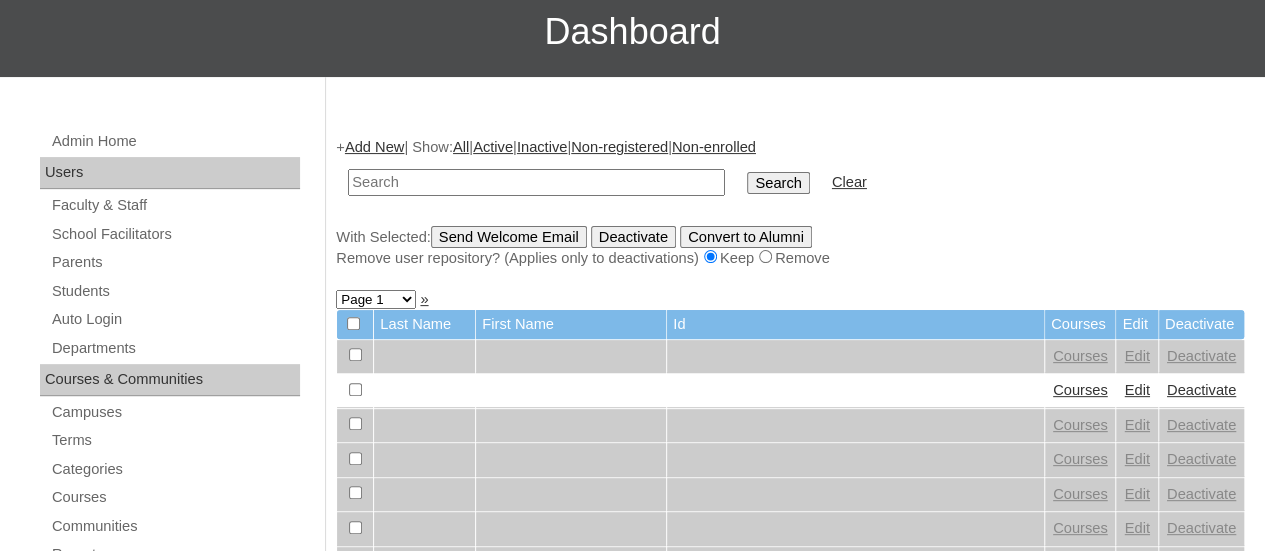 scroll, scrollTop: 200, scrollLeft: 0, axis: vertical 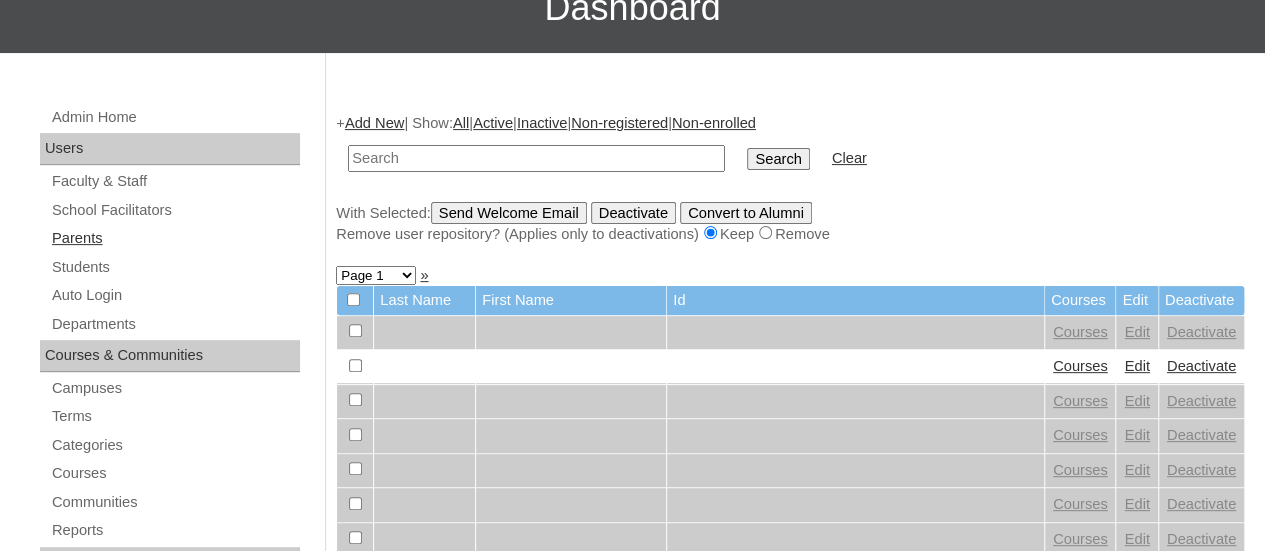 click on "Parents" at bounding box center [175, 238] 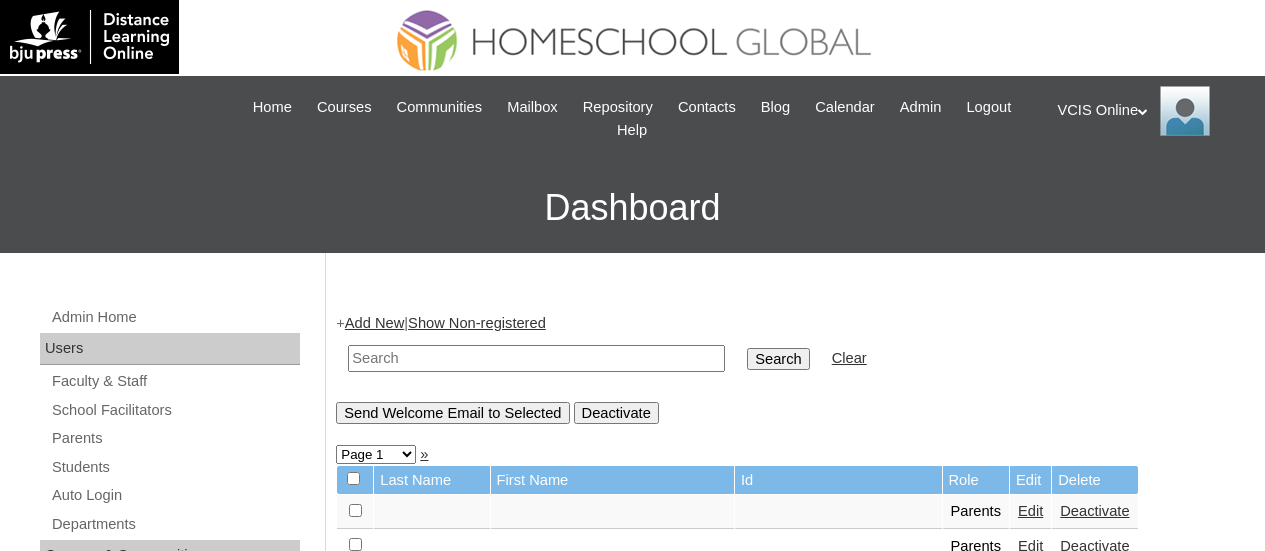 scroll, scrollTop: 0, scrollLeft: 0, axis: both 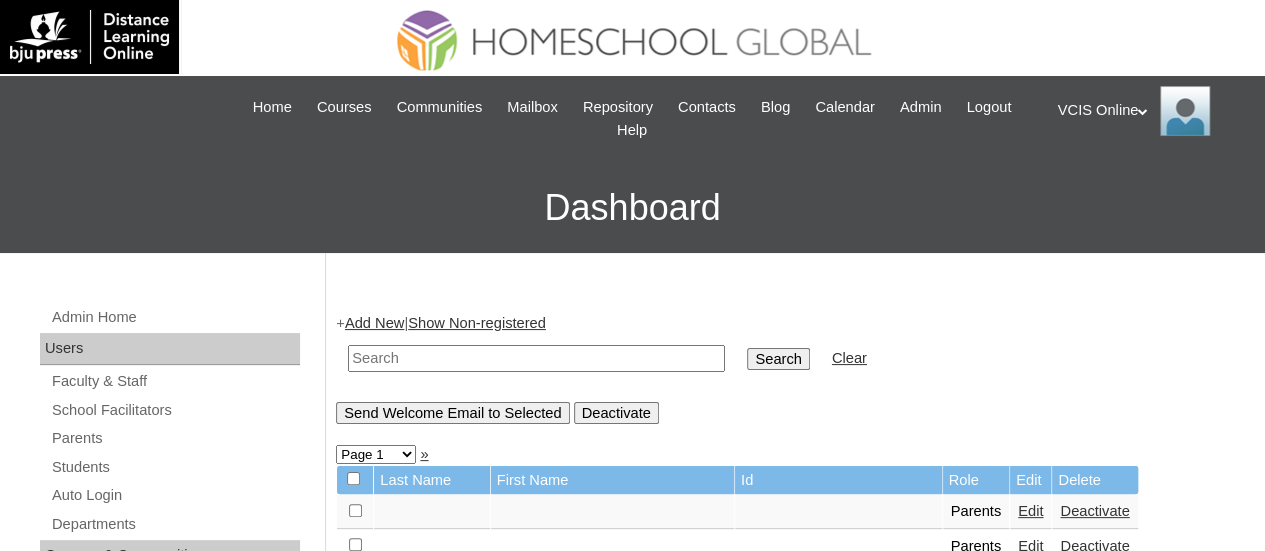 click at bounding box center (536, 358) 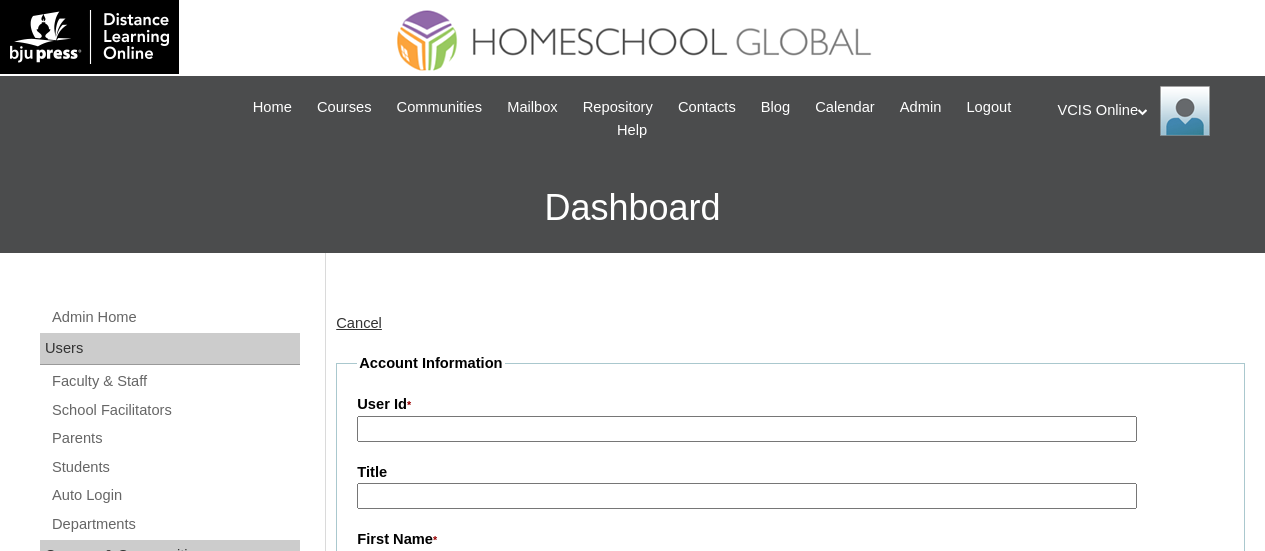 scroll, scrollTop: 0, scrollLeft: 0, axis: both 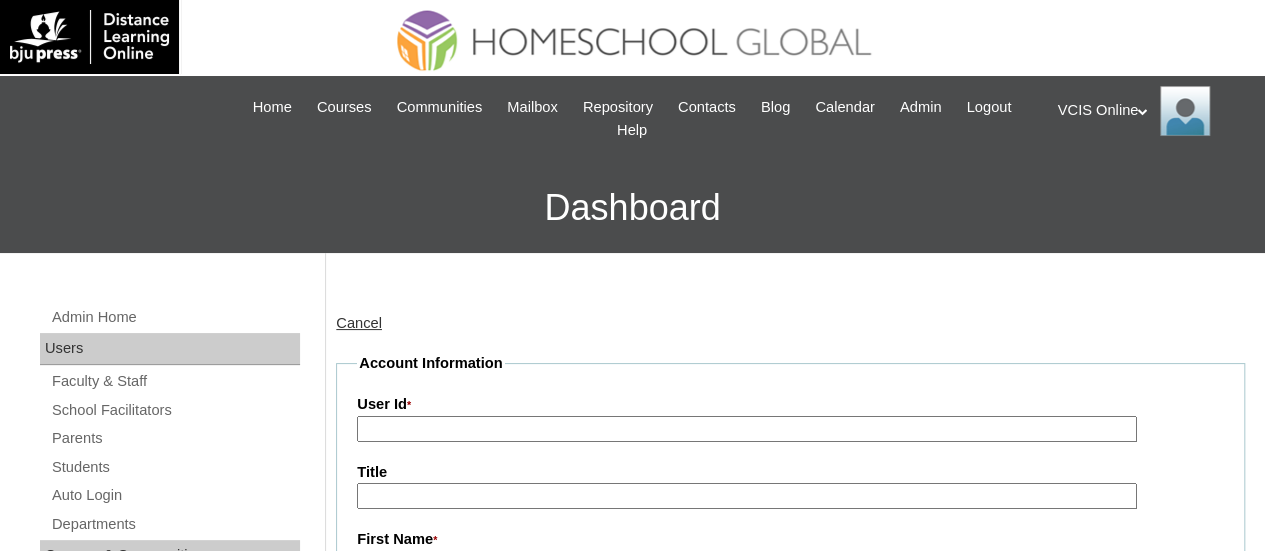 click on "User Id  *" at bounding box center [747, 429] 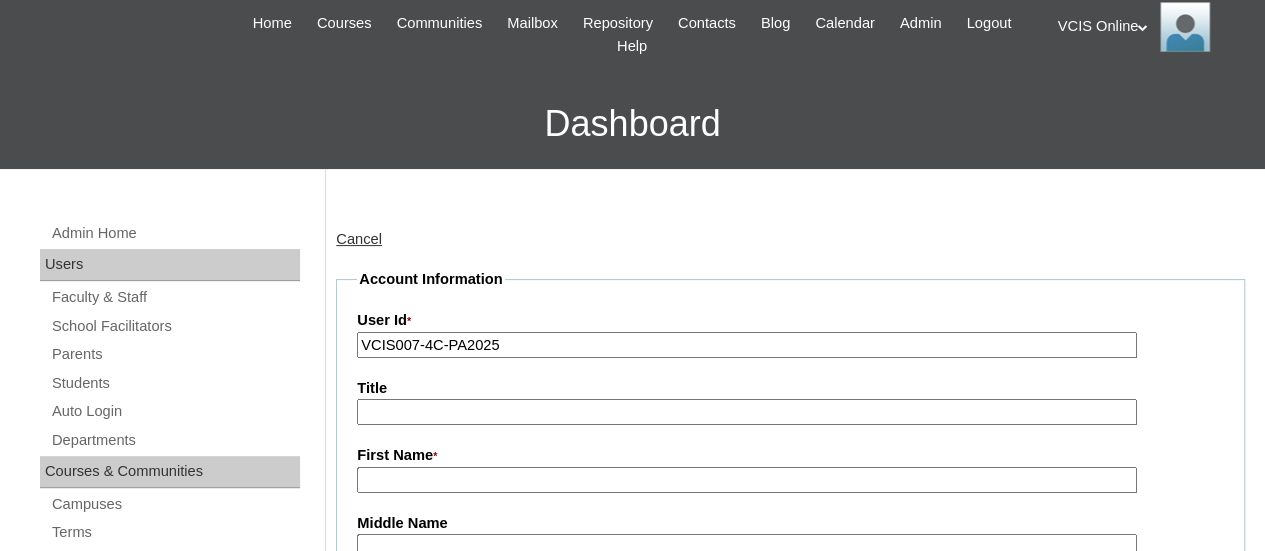 scroll, scrollTop: 200, scrollLeft: 0, axis: vertical 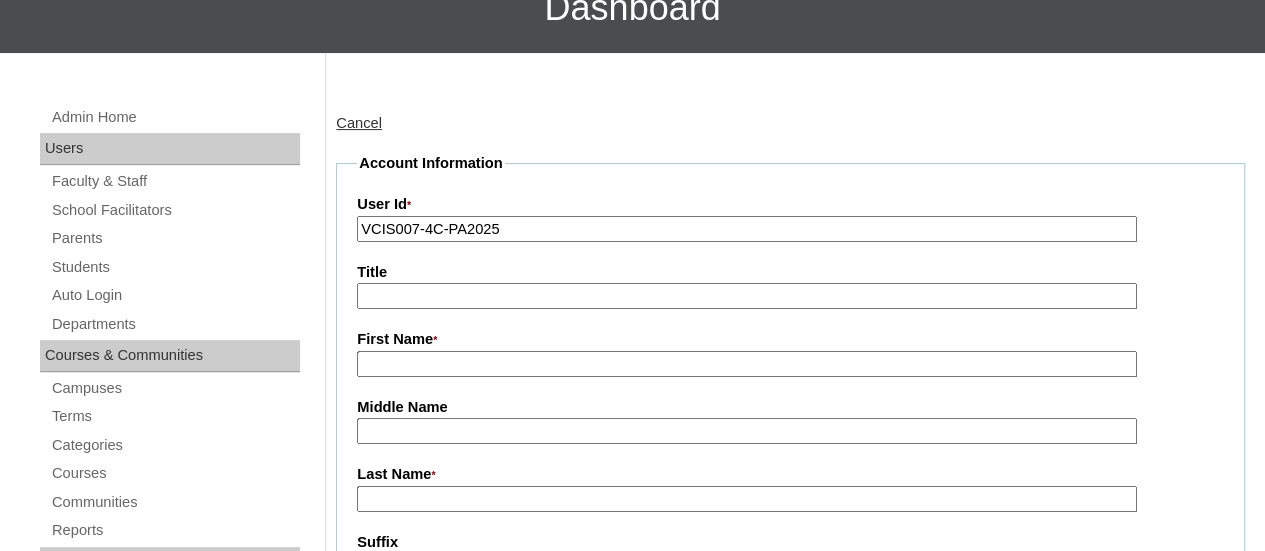 type on "VCIS007-4C-PA2025" 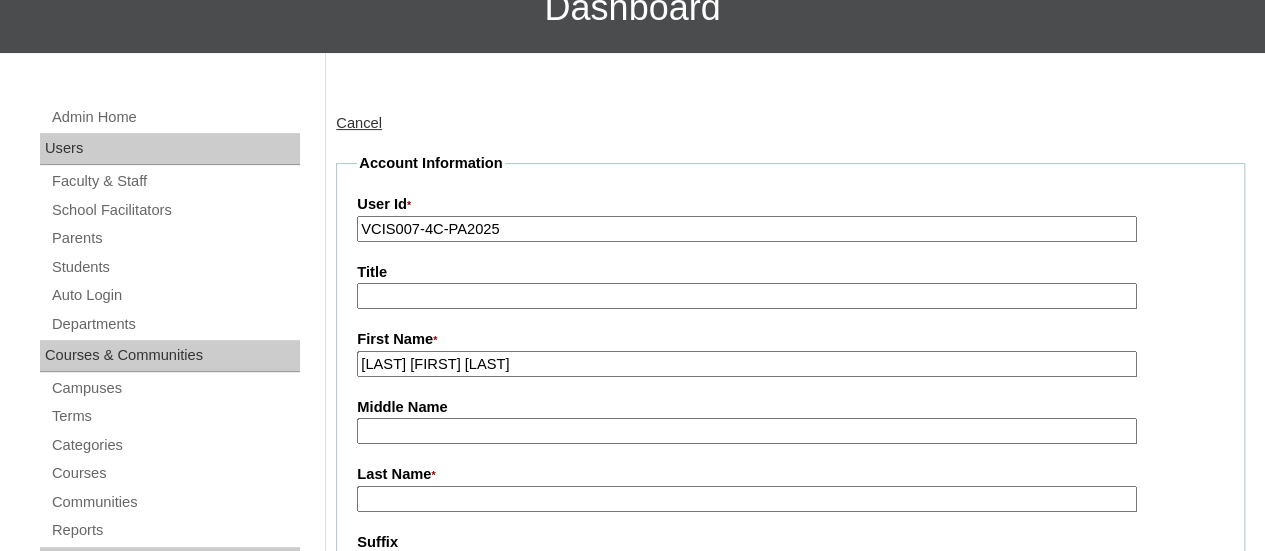 drag, startPoint x: 517, startPoint y: 366, endPoint x: 424, endPoint y: 364, distance: 93.0215 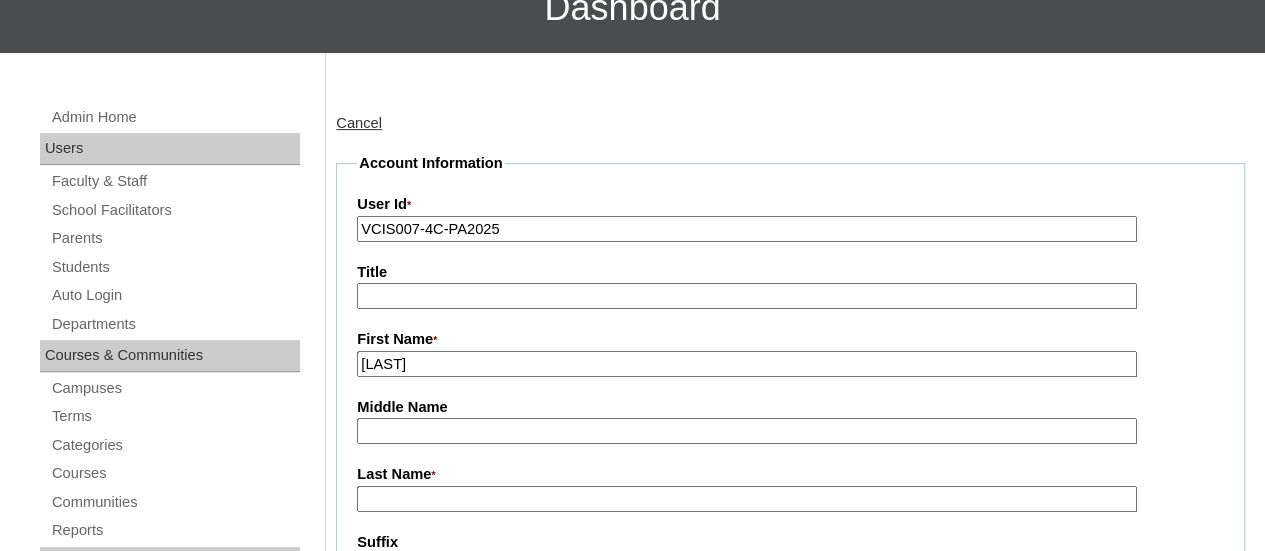 type on "Moriyah" 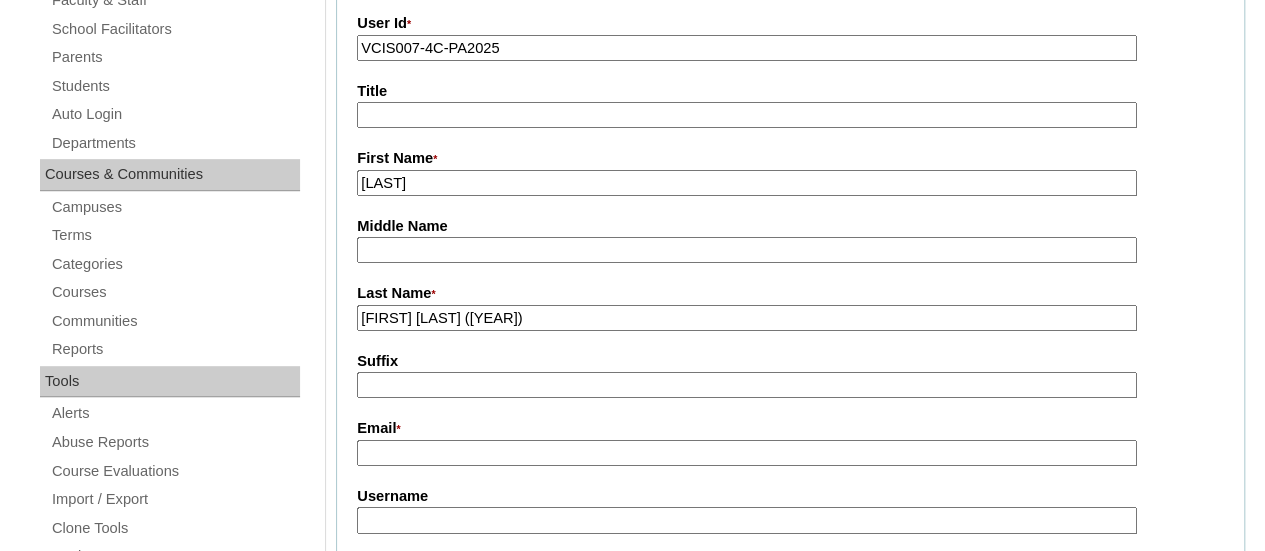 scroll, scrollTop: 400, scrollLeft: 0, axis: vertical 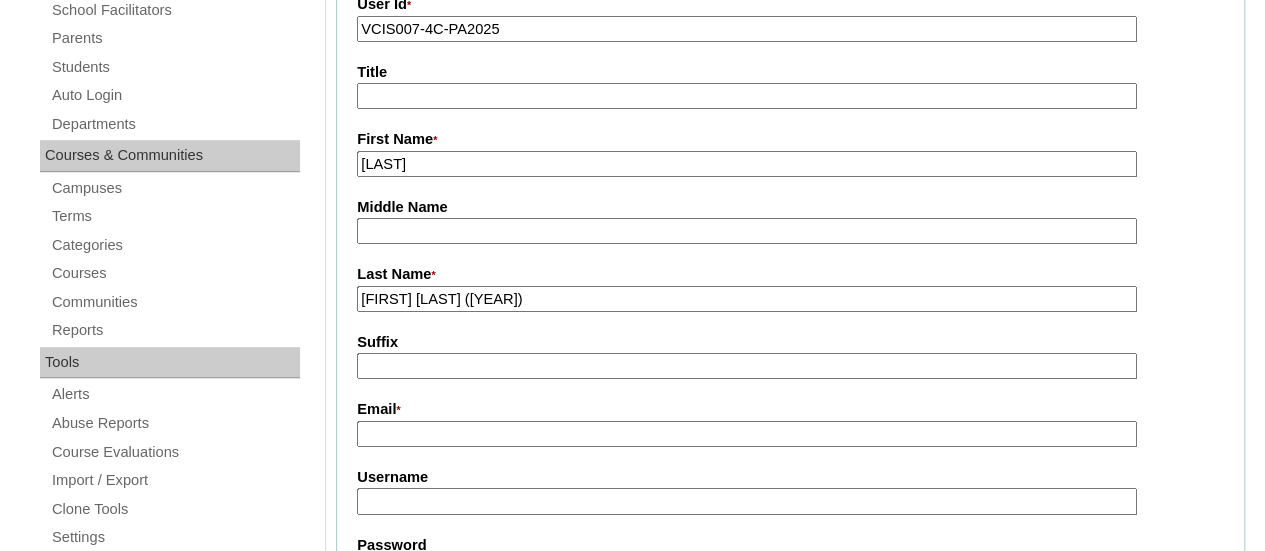 type on "Nicanor Miro (2025)" 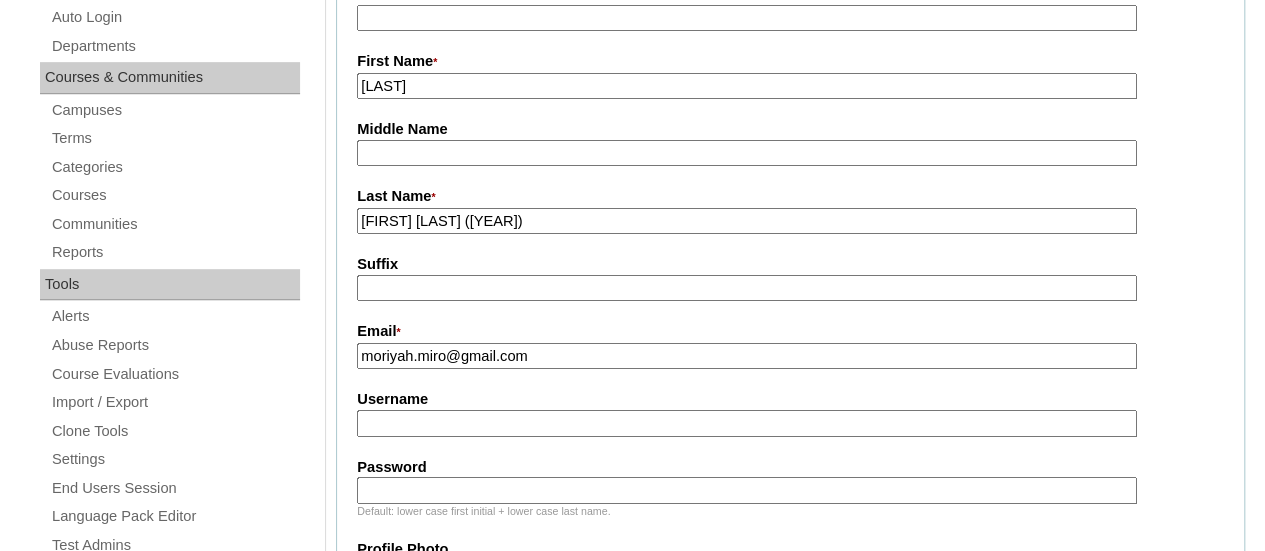 scroll, scrollTop: 600, scrollLeft: 0, axis: vertical 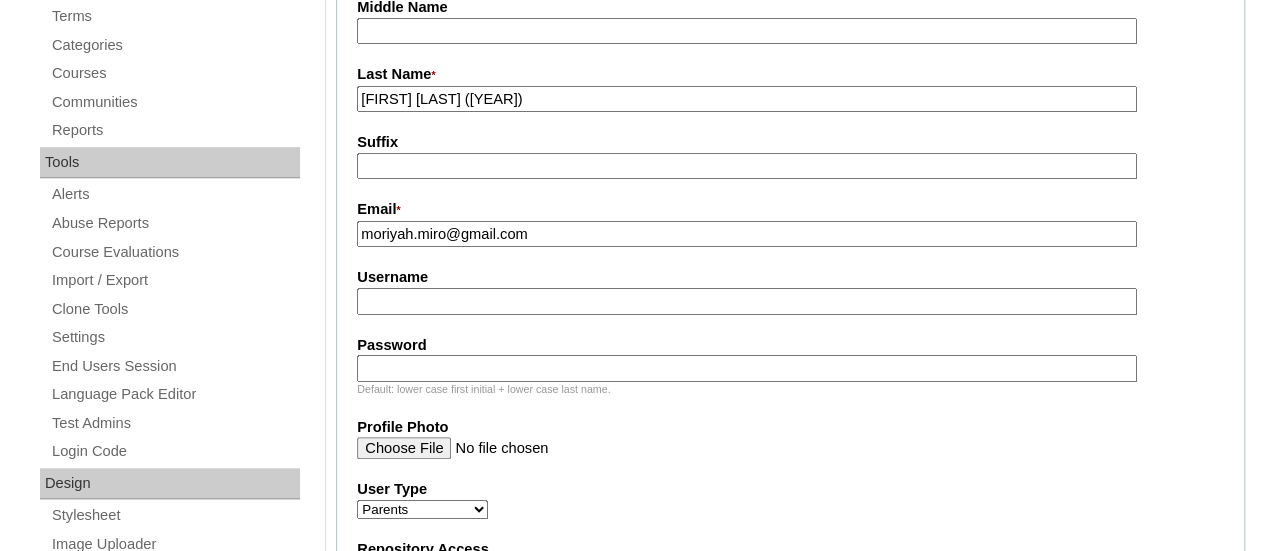 type on "moriyah.miro@gmail.com" 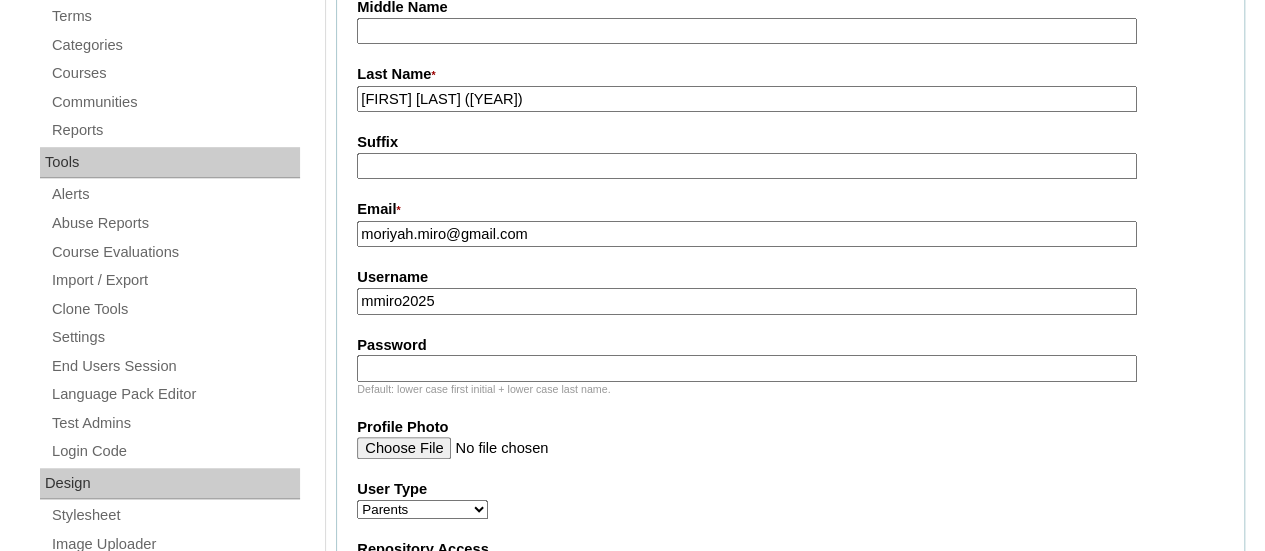 type on "mmiro2025" 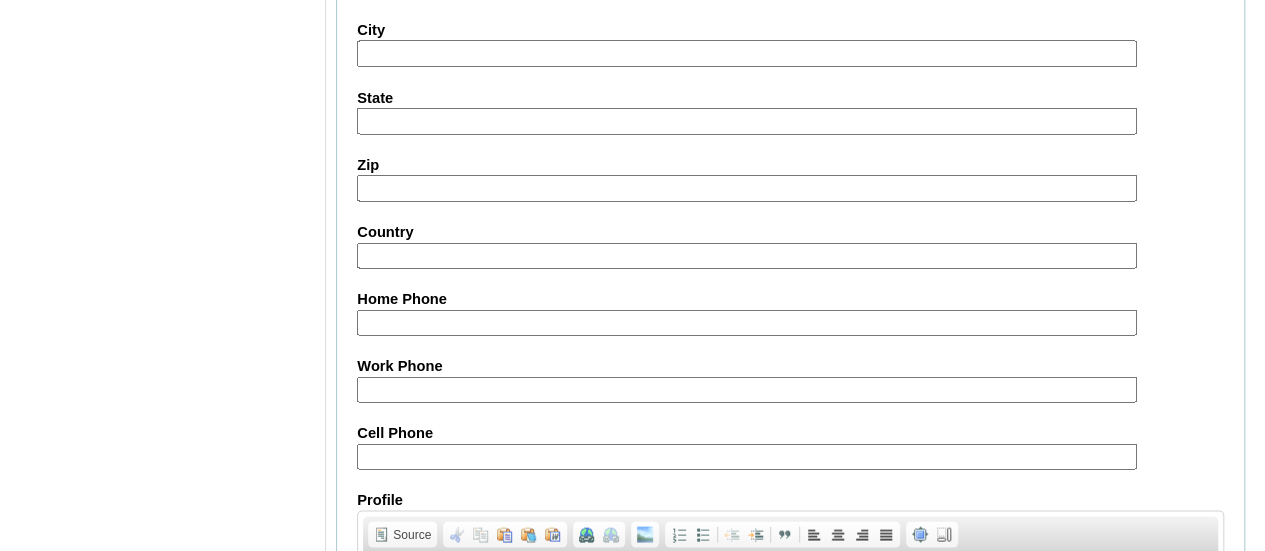scroll, scrollTop: 2164, scrollLeft: 0, axis: vertical 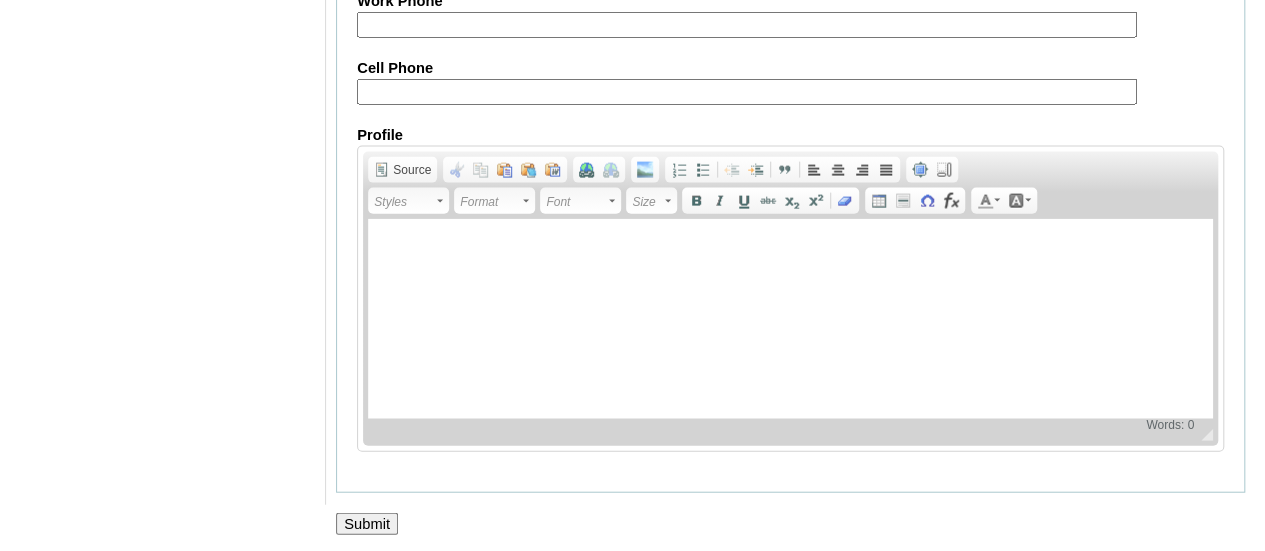 type on "mMprSa" 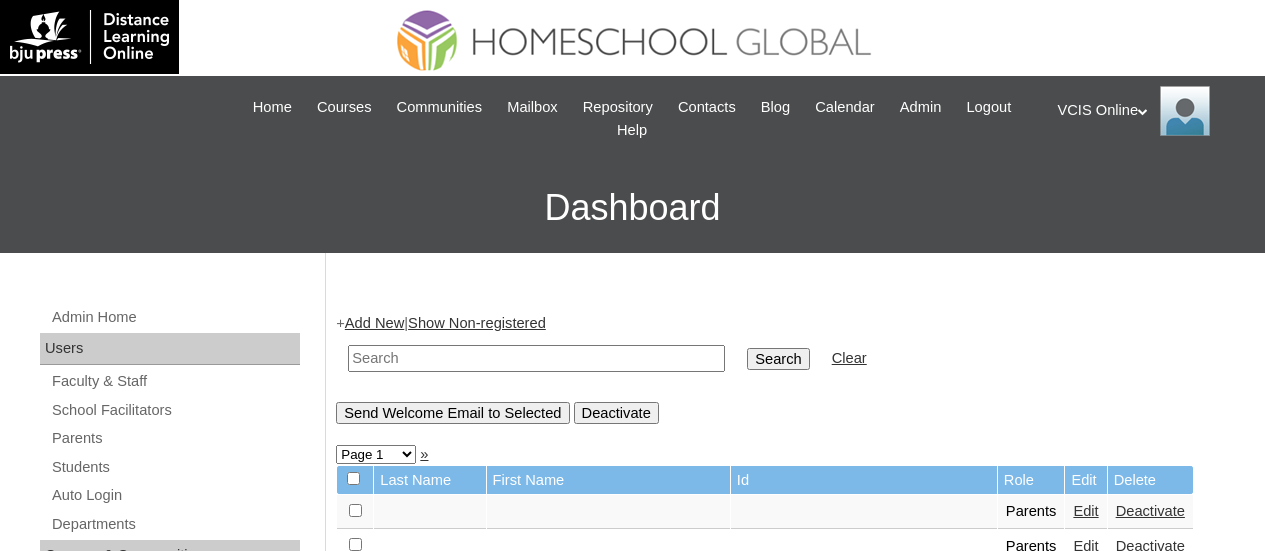 scroll, scrollTop: 0, scrollLeft: 0, axis: both 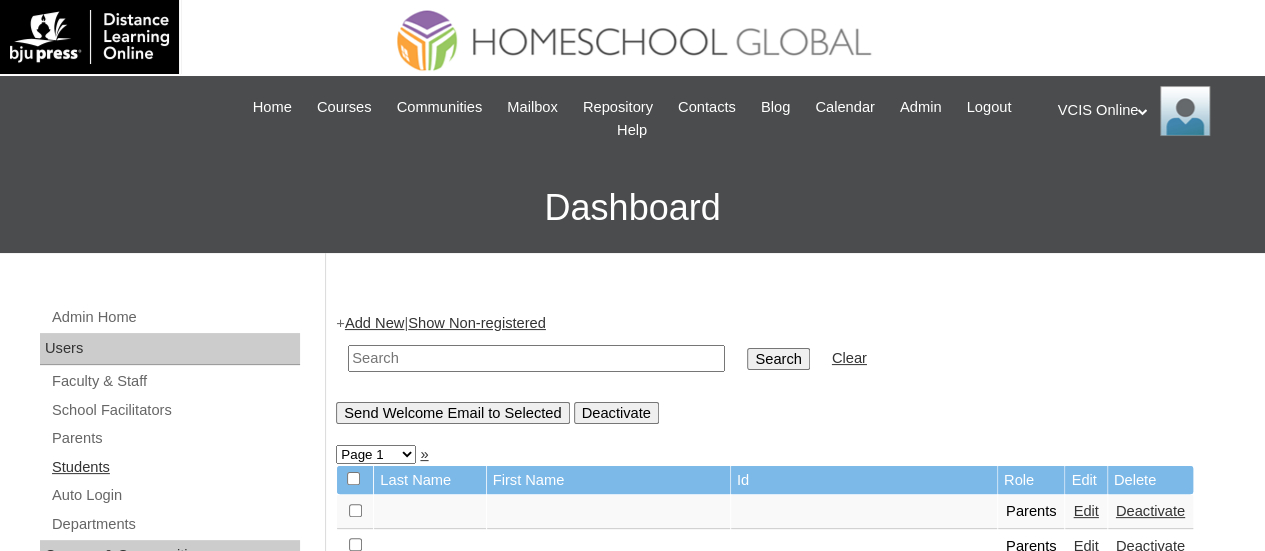 click on "Students" at bounding box center [175, 467] 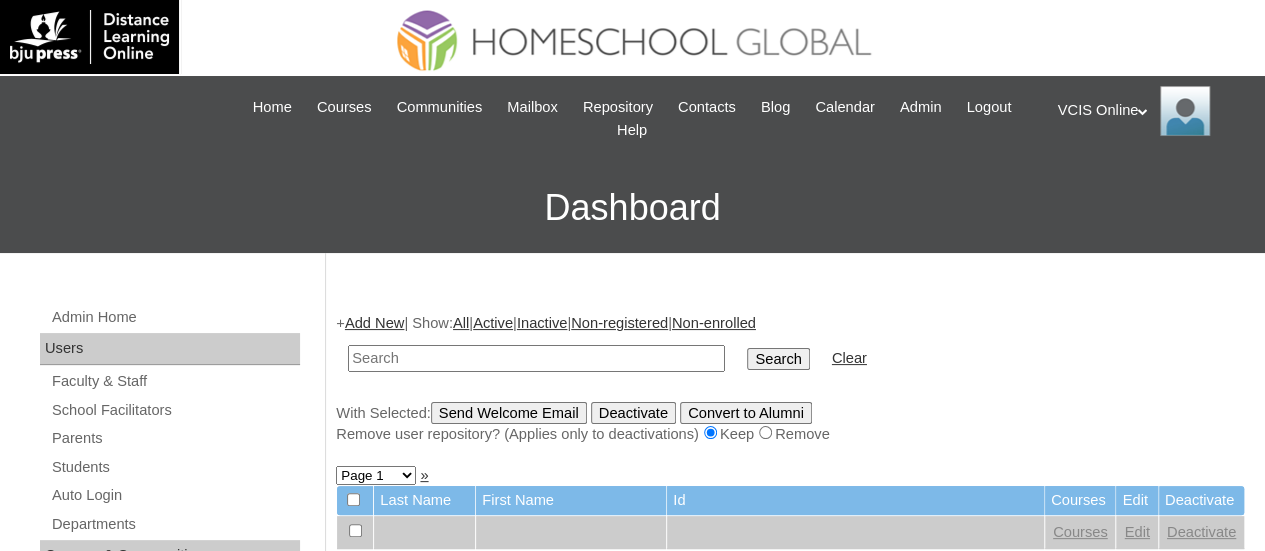 scroll, scrollTop: 200, scrollLeft: 0, axis: vertical 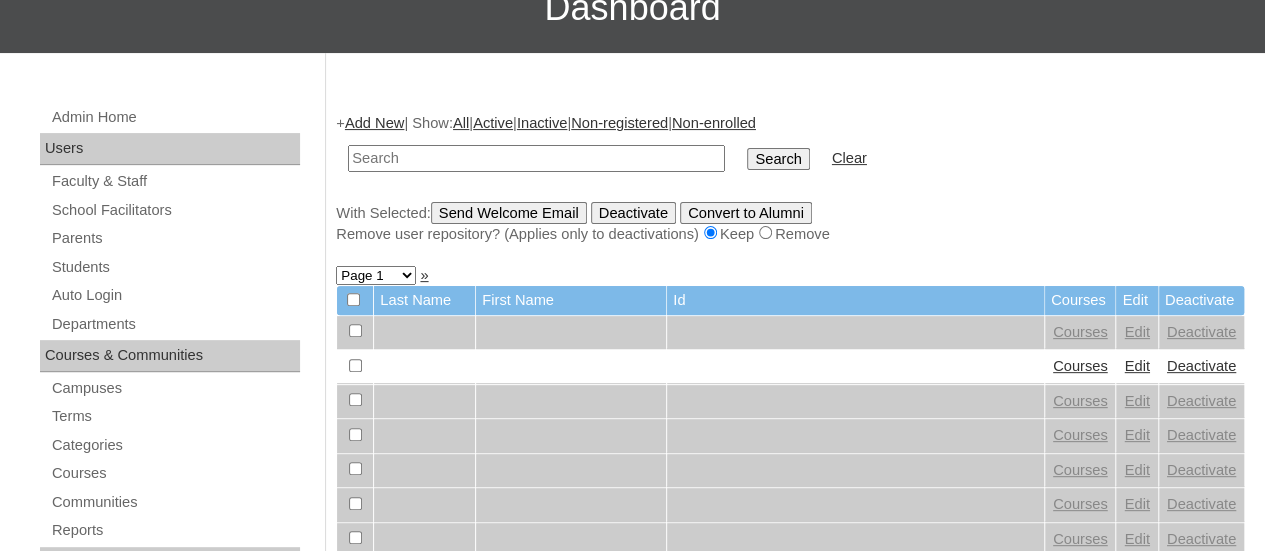 click on "Add New" at bounding box center [374, 123] 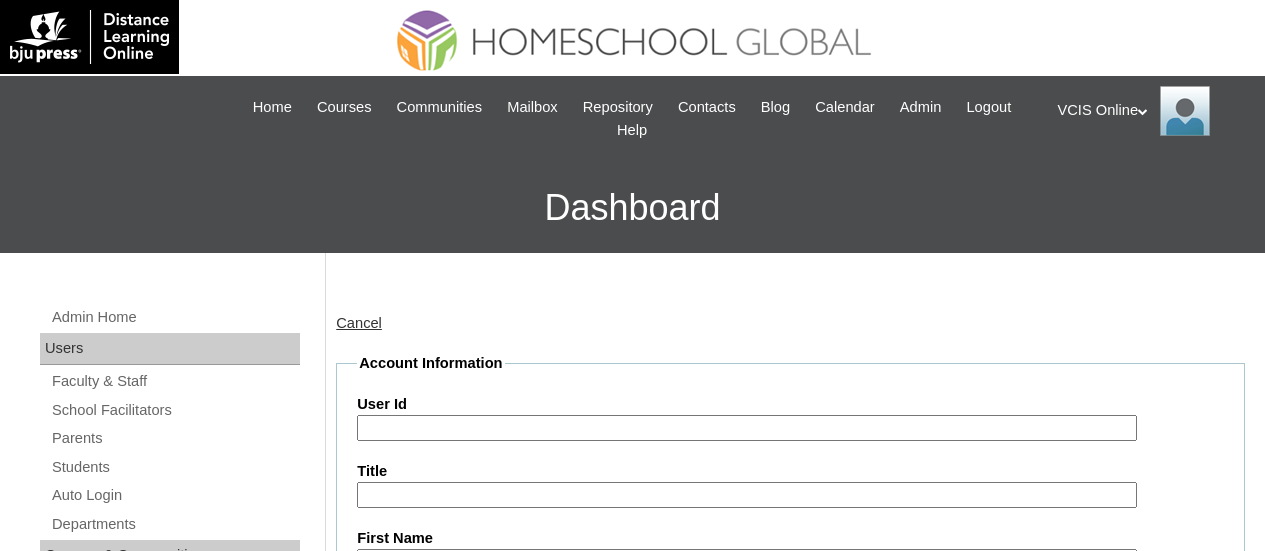 scroll, scrollTop: 0, scrollLeft: 0, axis: both 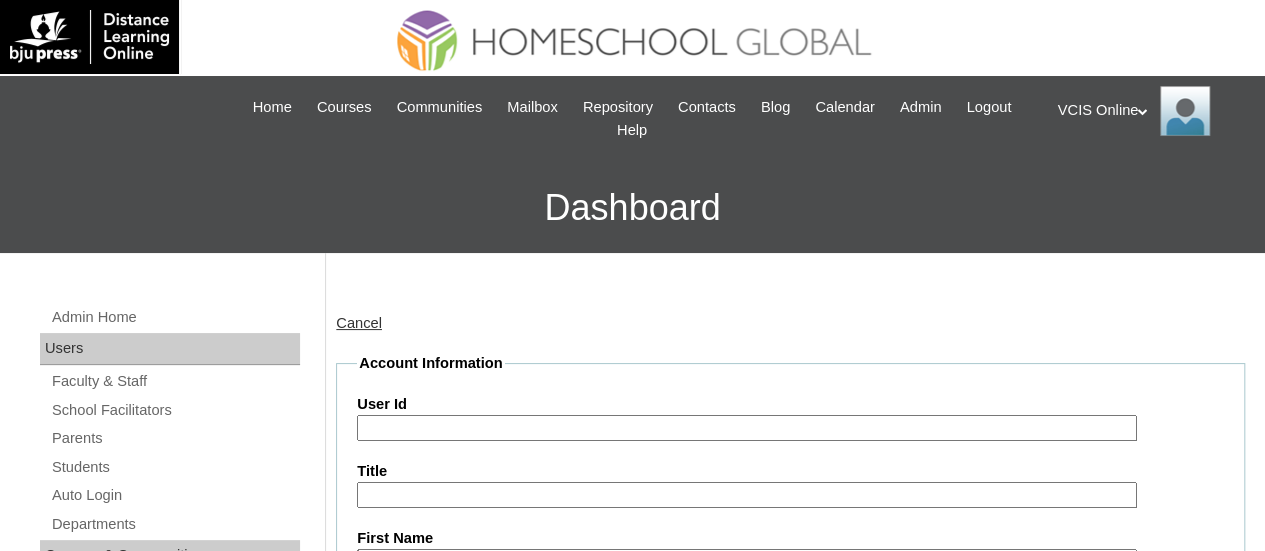 click on "User Id" at bounding box center (747, 428) 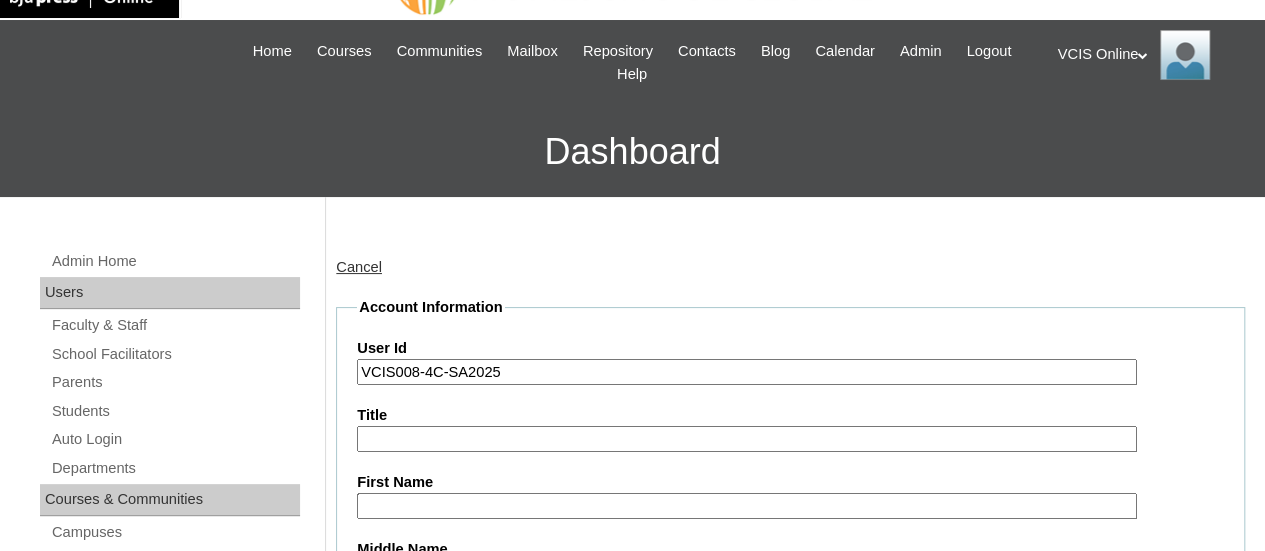 scroll, scrollTop: 100, scrollLeft: 0, axis: vertical 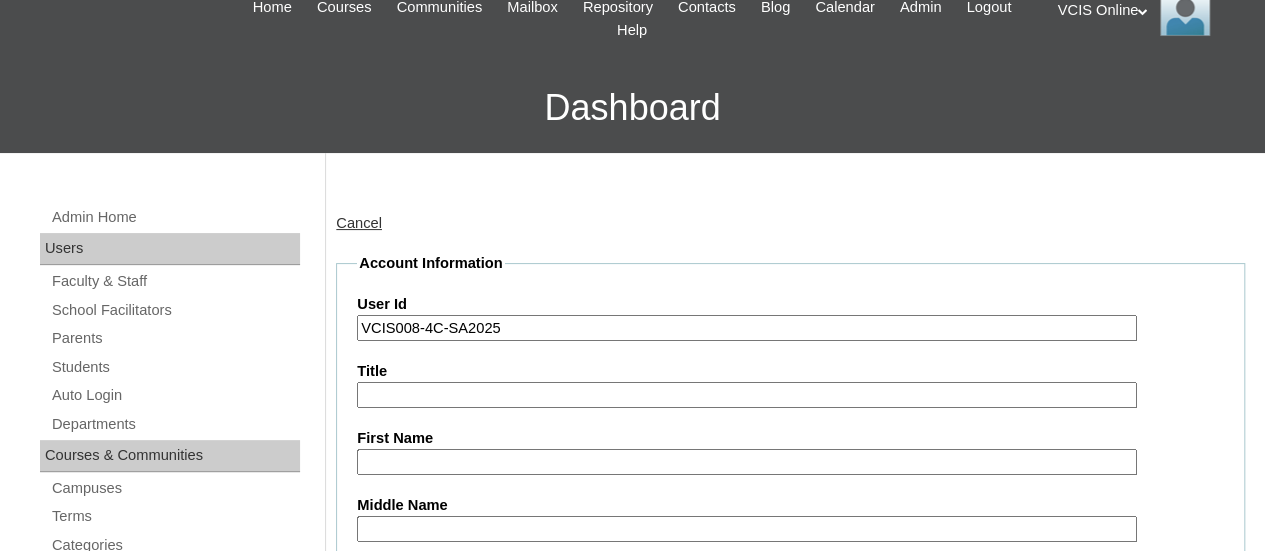 type on "VCIS008-4C-SA2025" 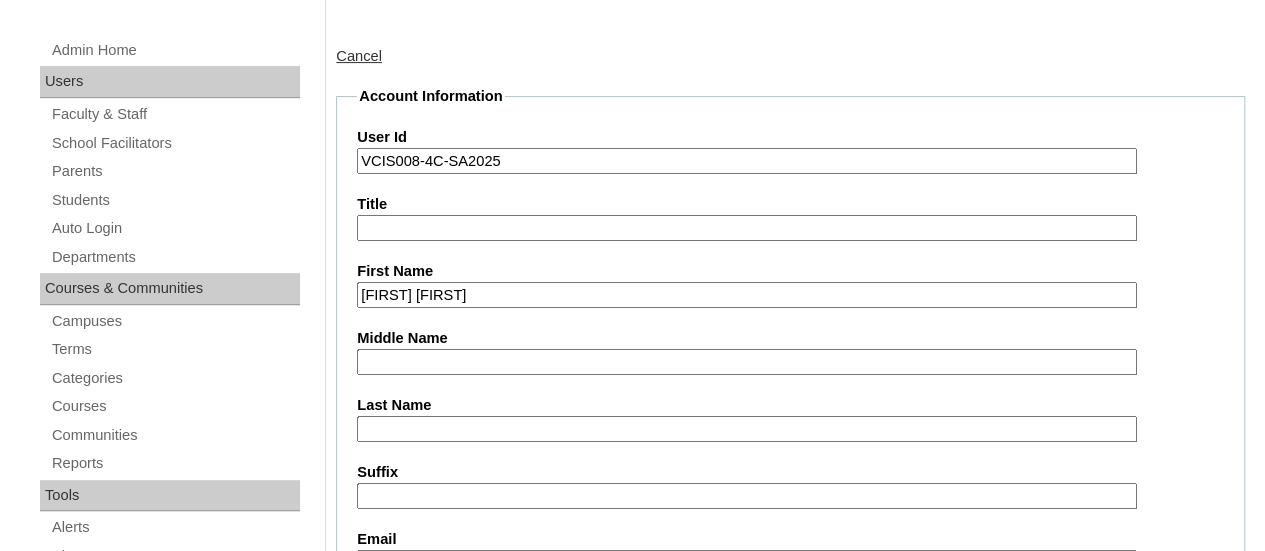 scroll, scrollTop: 300, scrollLeft: 0, axis: vertical 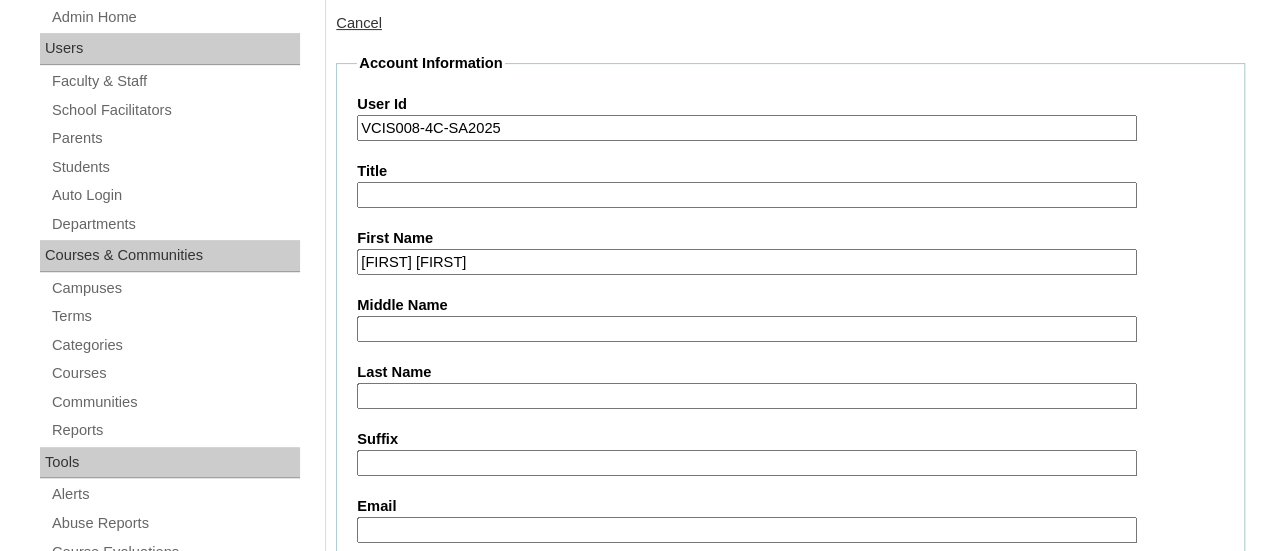 type on "[FIRST] [FIRST]" 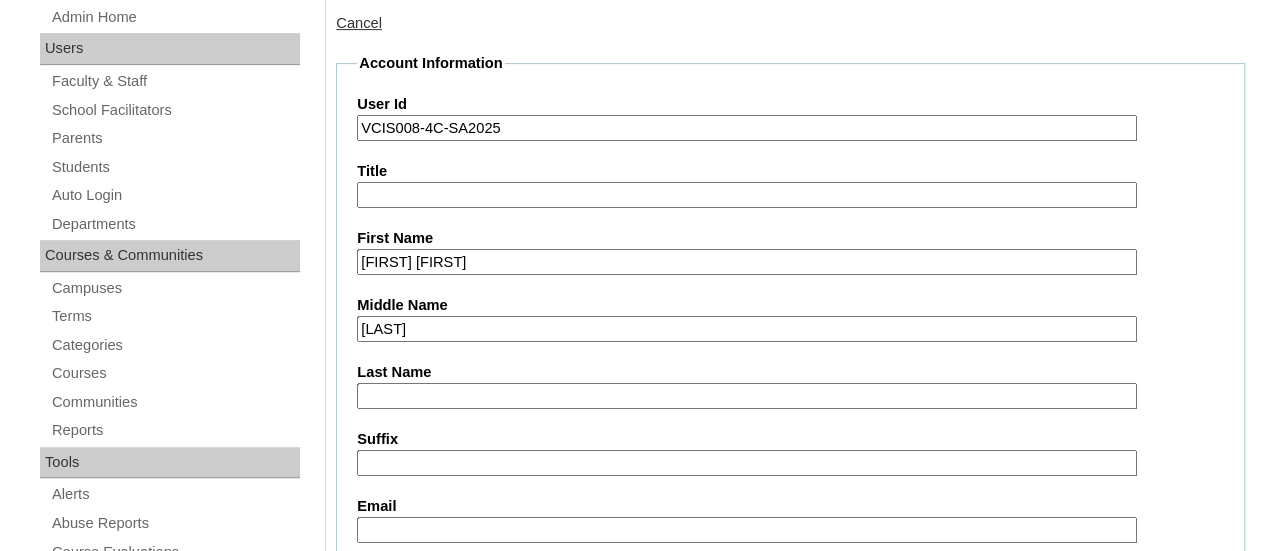 type on "[LAST]" 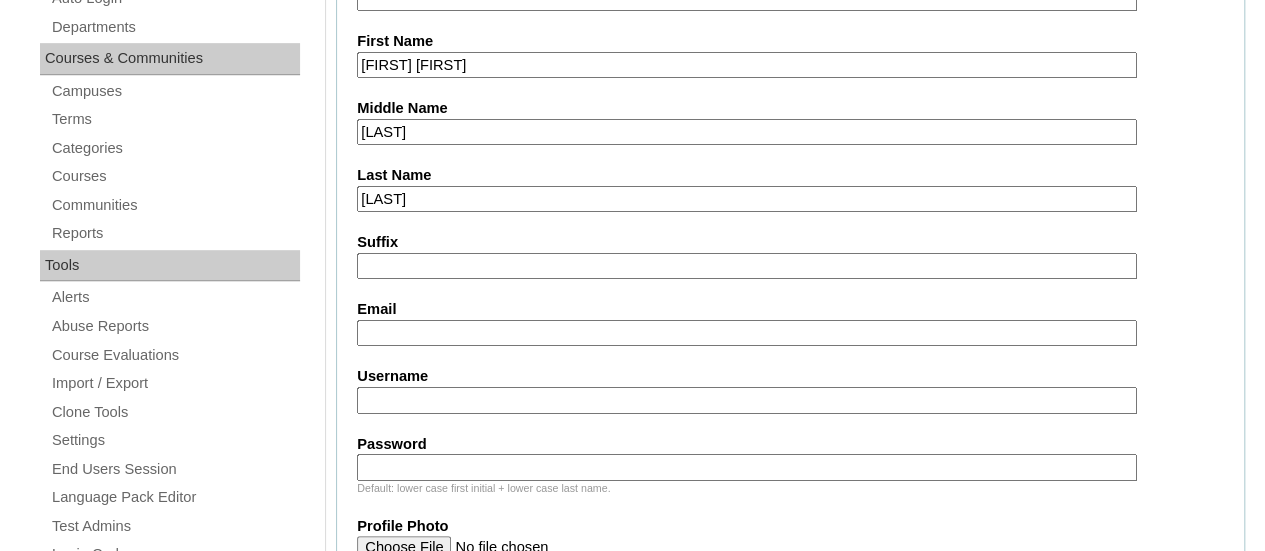 scroll, scrollTop: 500, scrollLeft: 0, axis: vertical 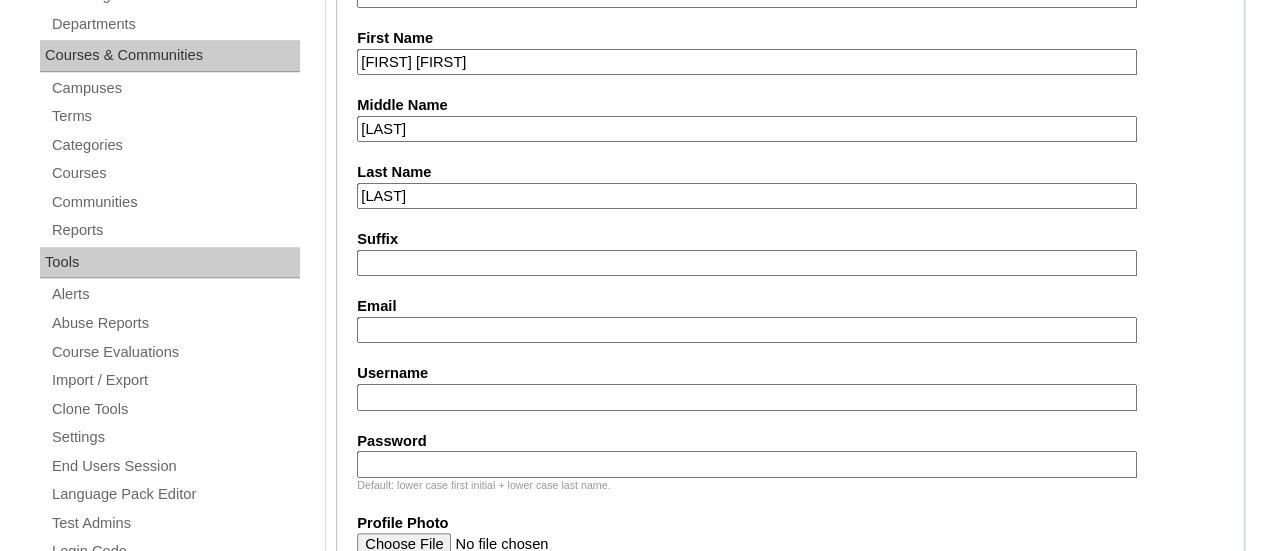 type on "[LAST]" 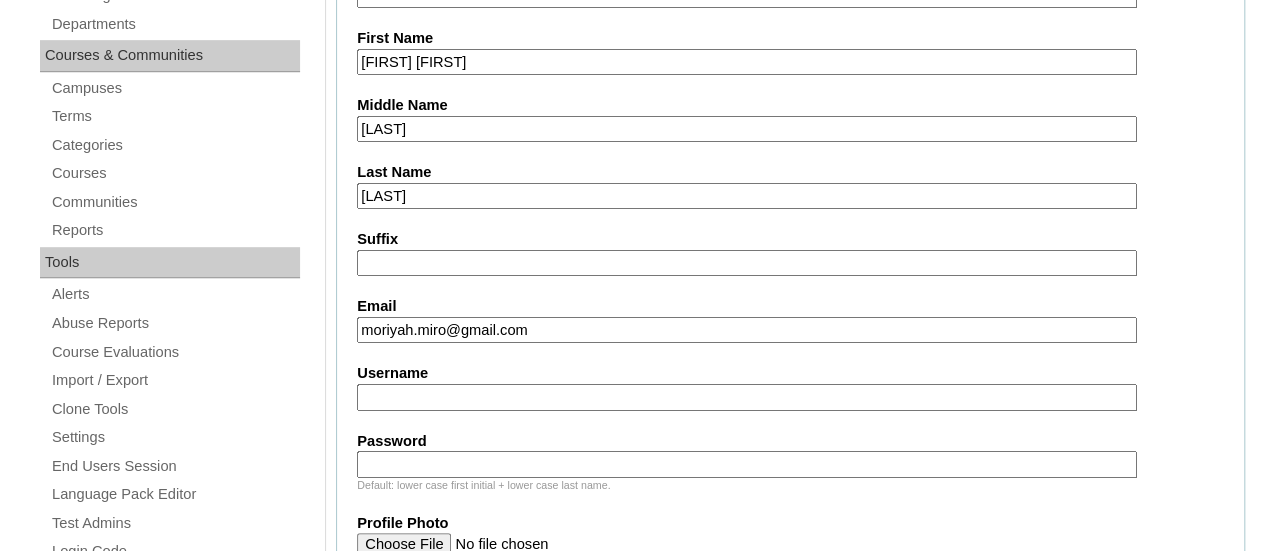 type on "moriyah.miro@gmail.com" 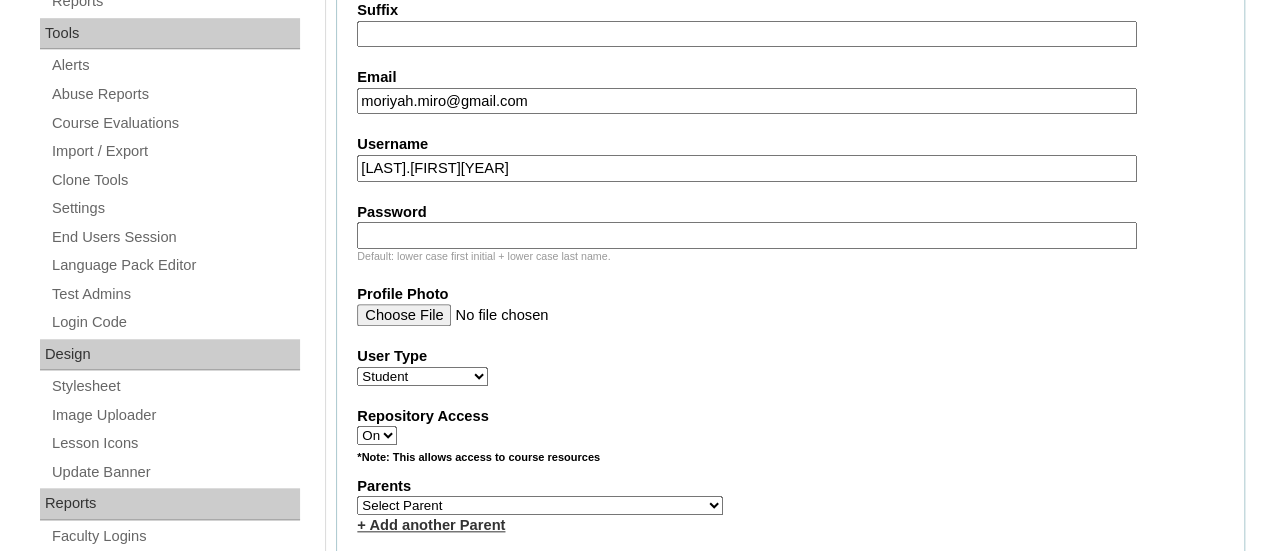 scroll, scrollTop: 800, scrollLeft: 0, axis: vertical 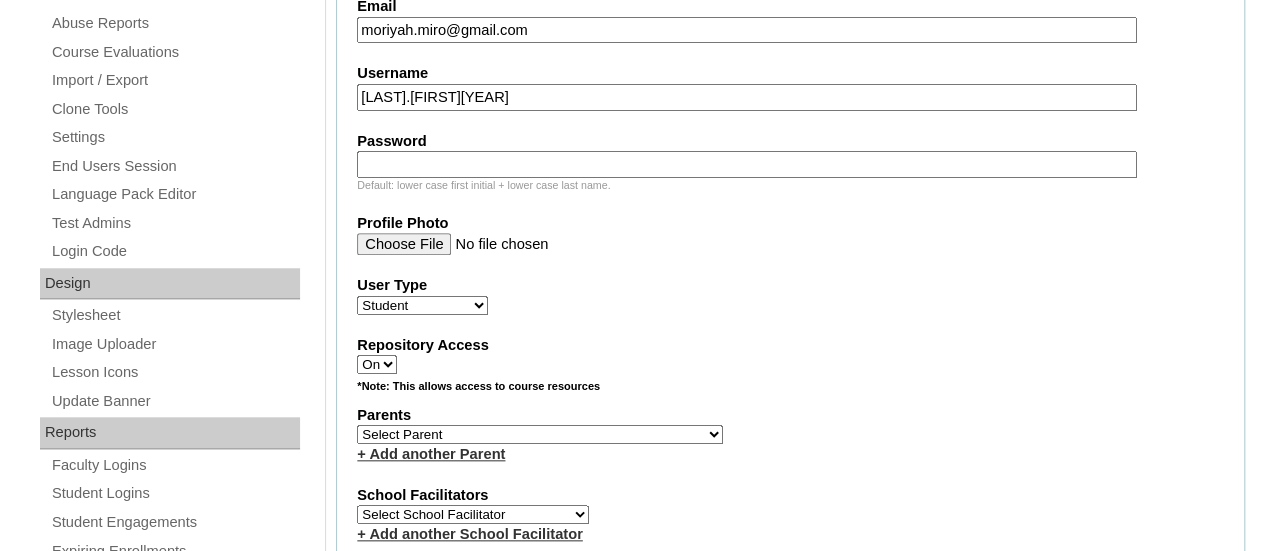 type on "[LAST].[FIRST][YEAR]" 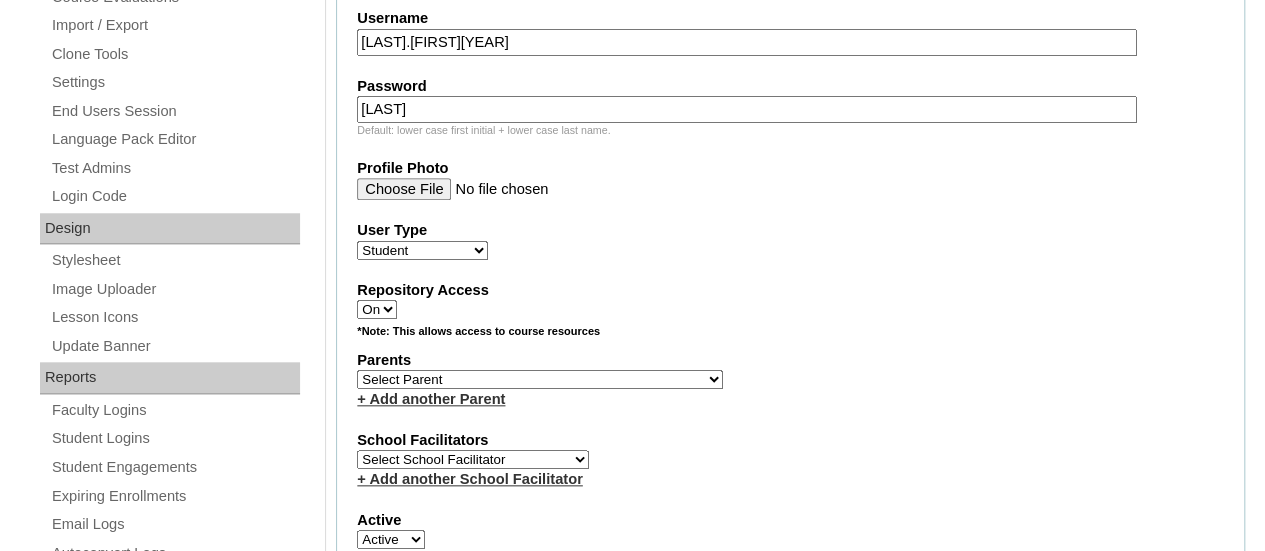 scroll, scrollTop: 900, scrollLeft: 0, axis: vertical 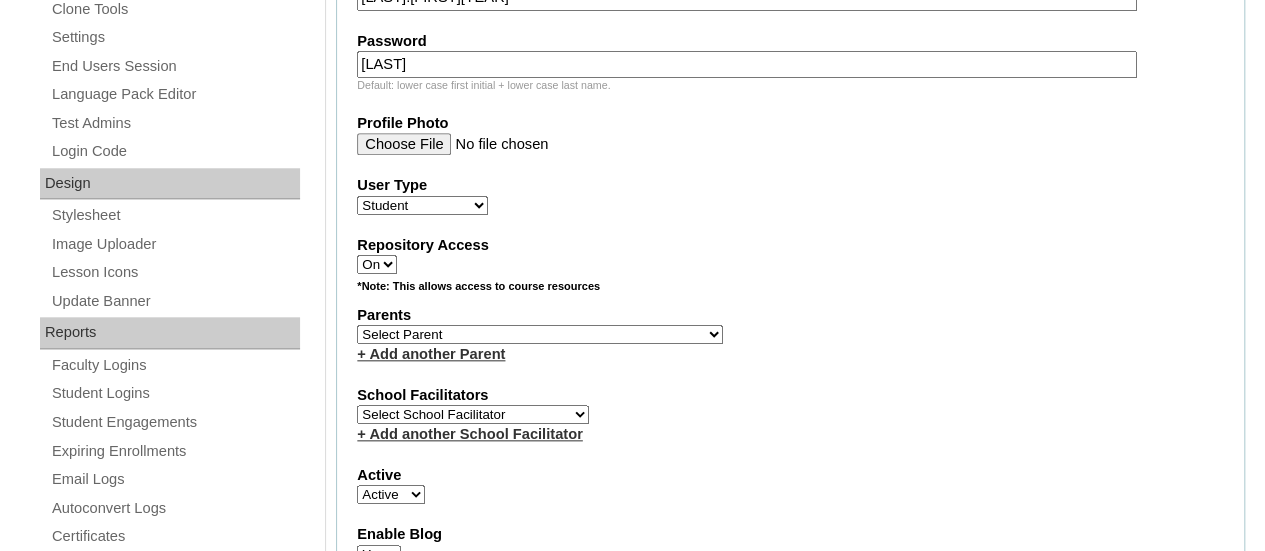 type on "[LAST]" 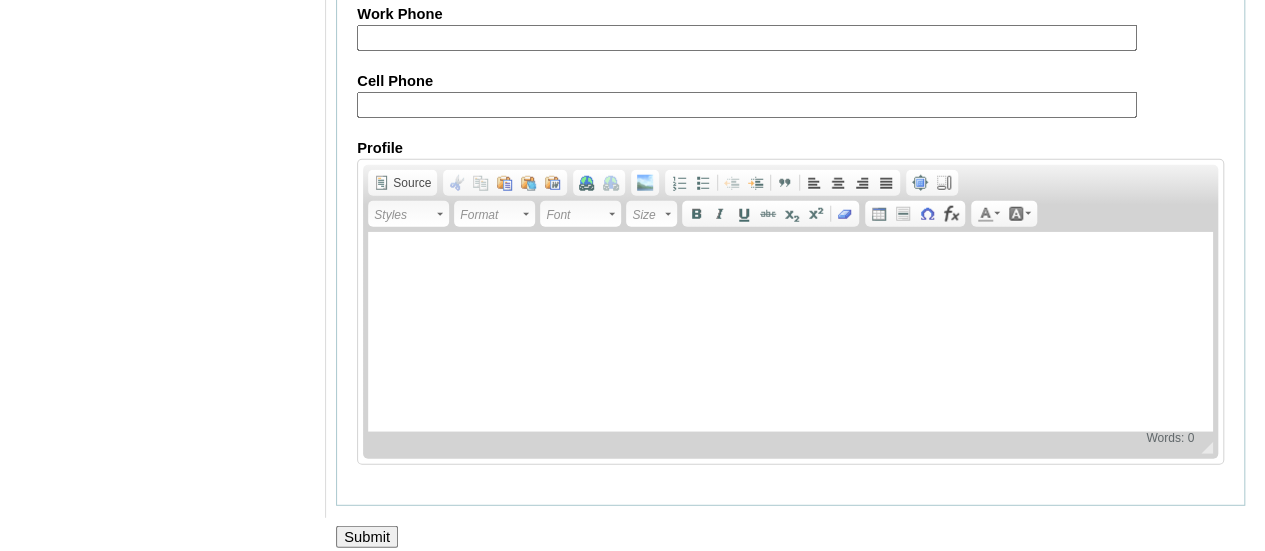scroll, scrollTop: 2500, scrollLeft: 0, axis: vertical 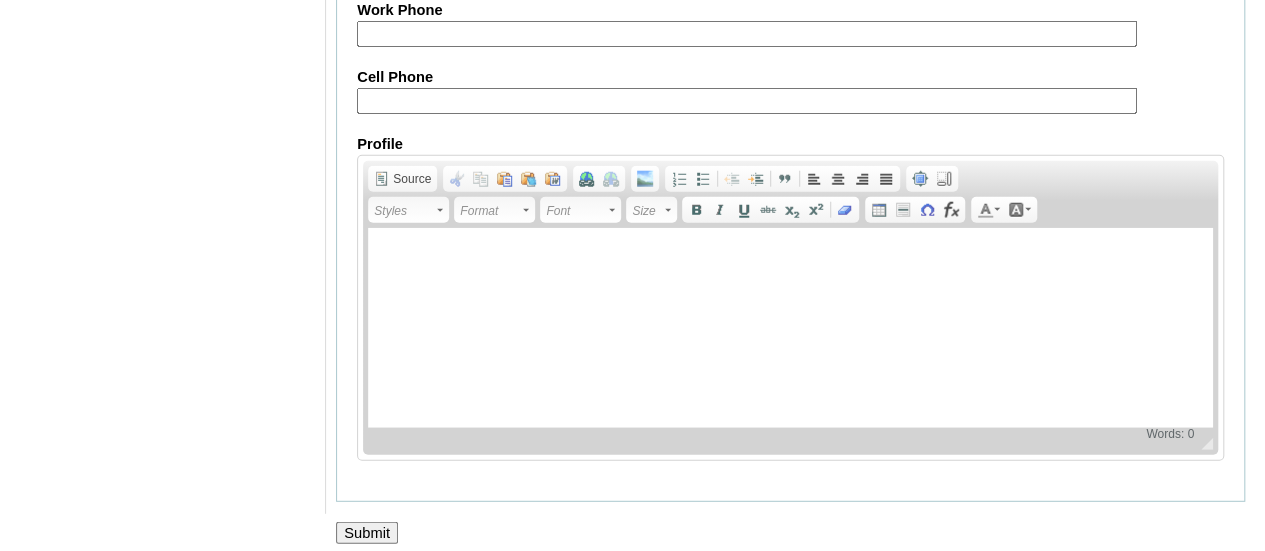 click on "Submit" at bounding box center (367, 533) 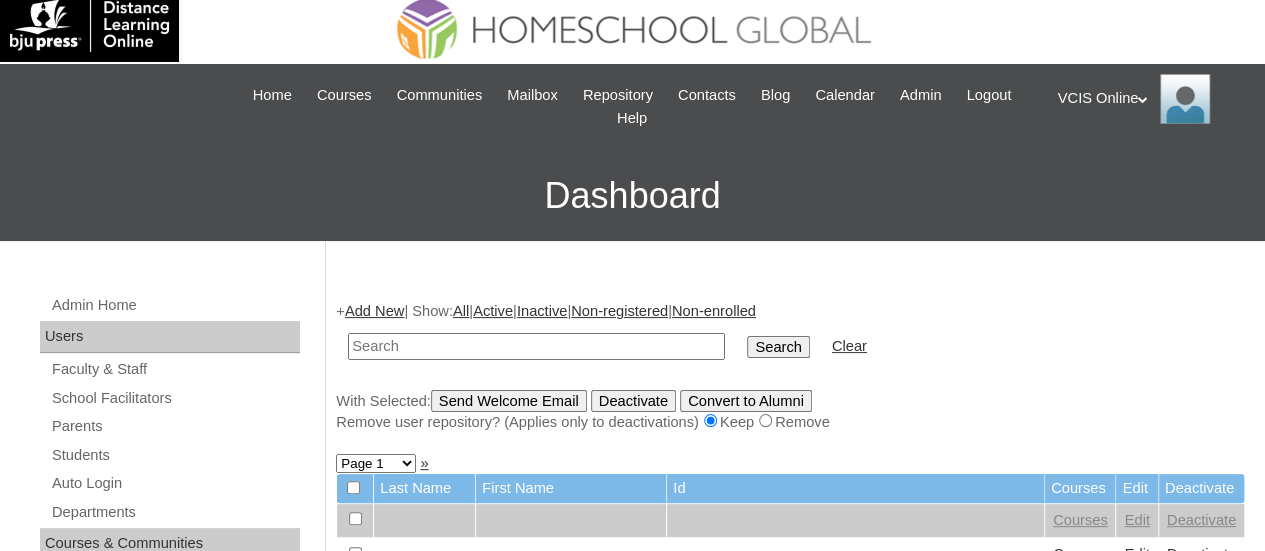 scroll, scrollTop: 0, scrollLeft: 0, axis: both 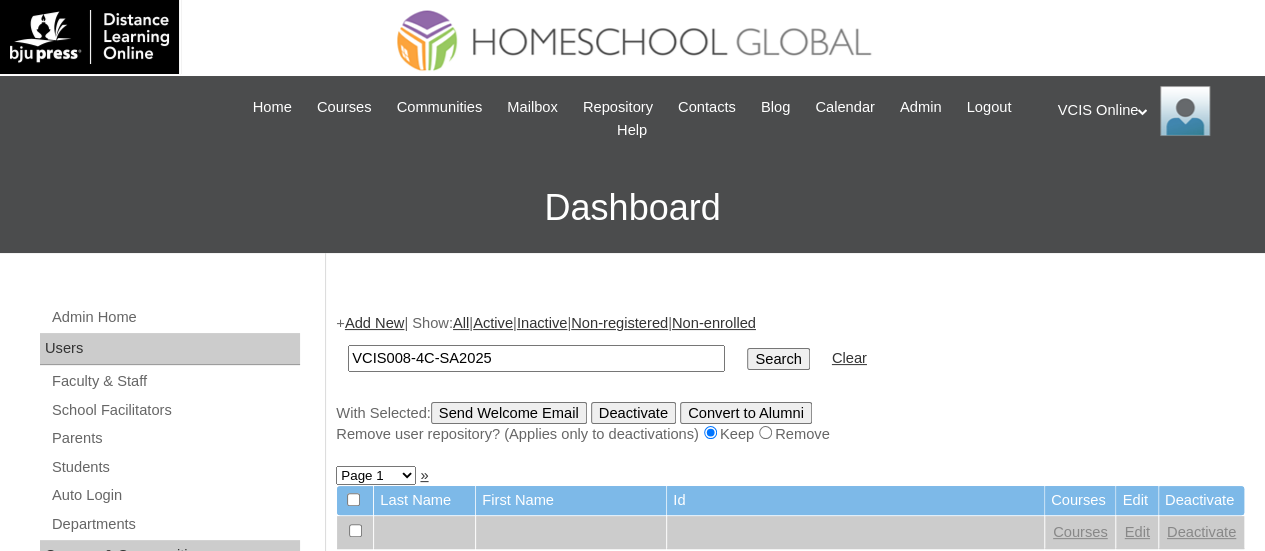 type on "VCIS008-4C-SA2025" 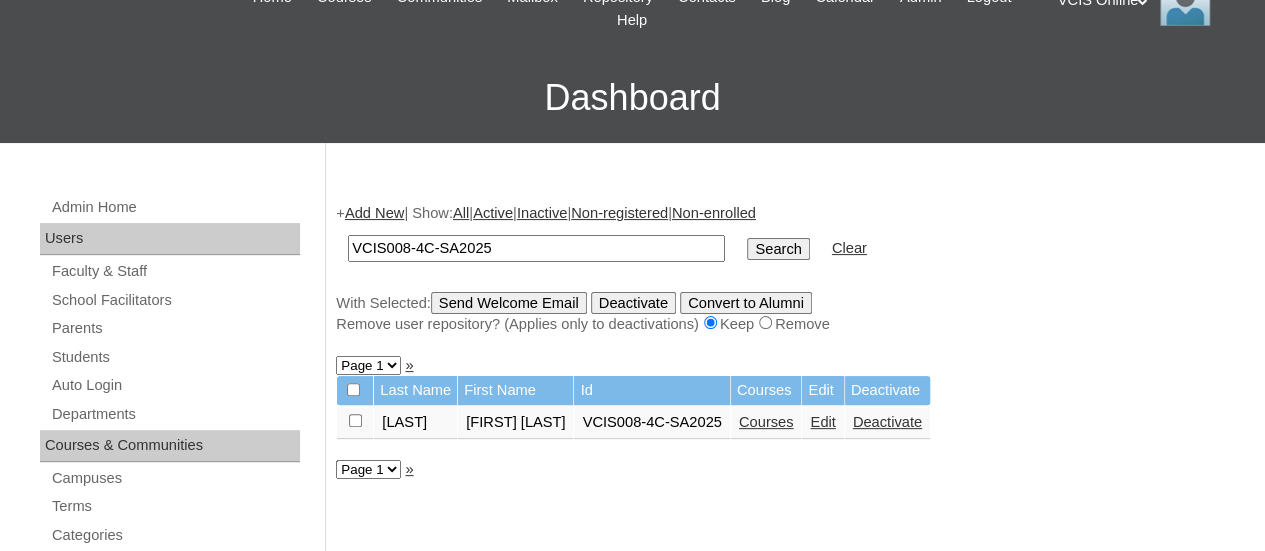 scroll, scrollTop: 200, scrollLeft: 0, axis: vertical 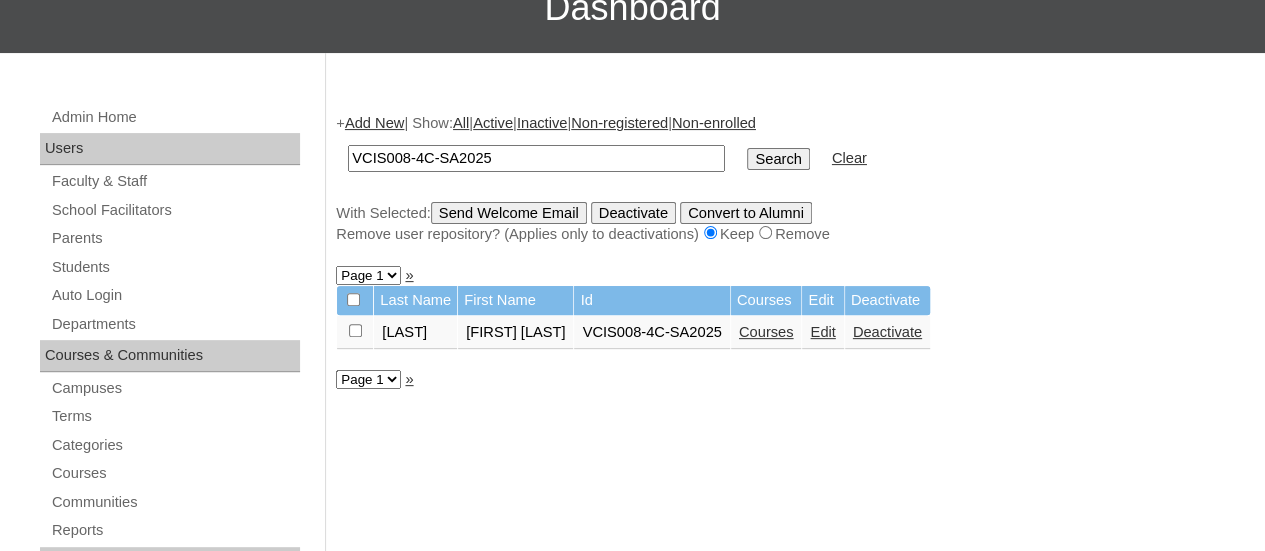 click on "Courses" at bounding box center (766, 332) 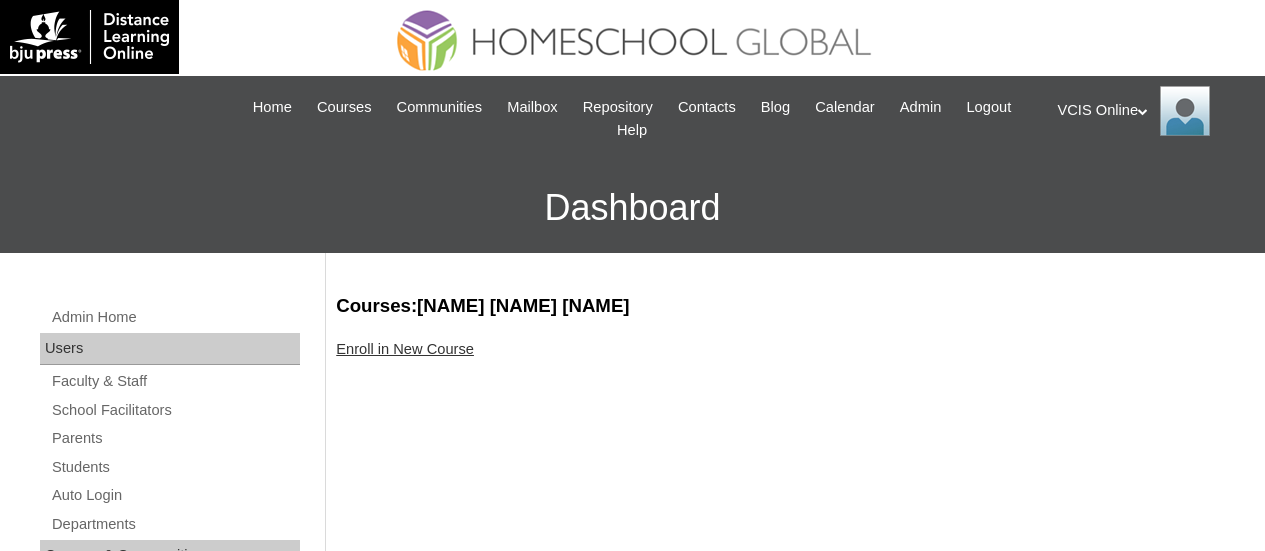 scroll, scrollTop: 0, scrollLeft: 0, axis: both 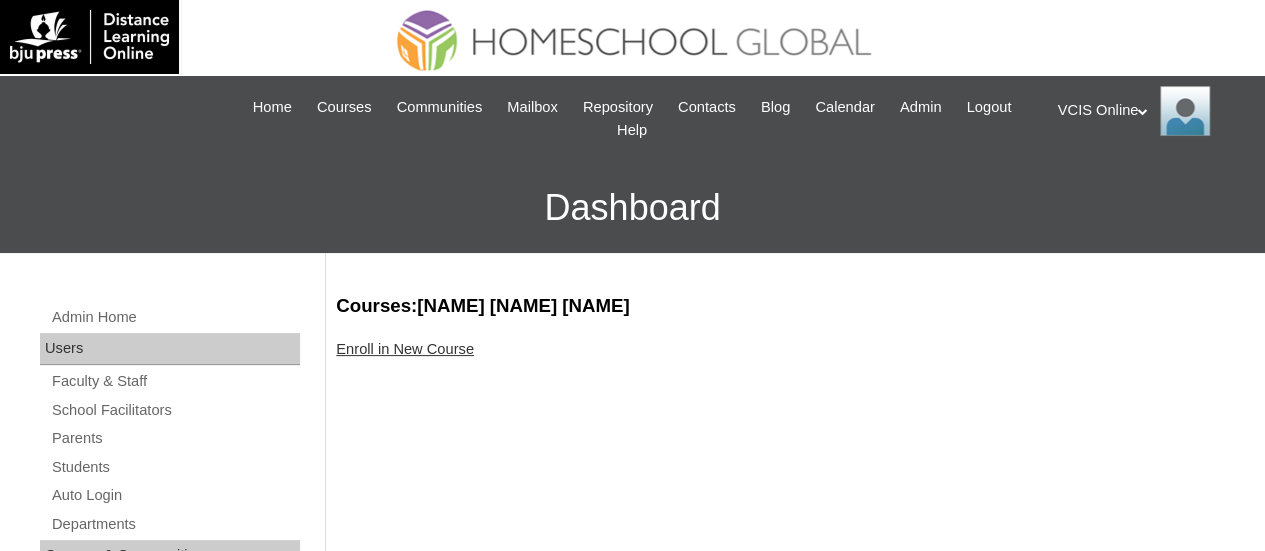 click on "Enroll in New Course" at bounding box center [405, 349] 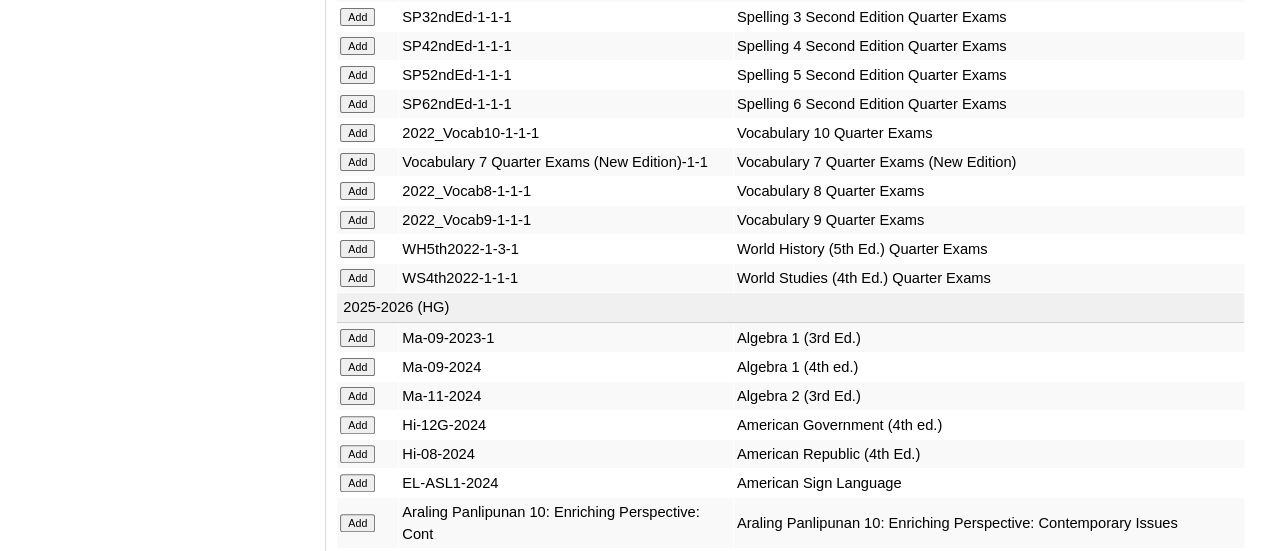 scroll, scrollTop: 3900, scrollLeft: 0, axis: vertical 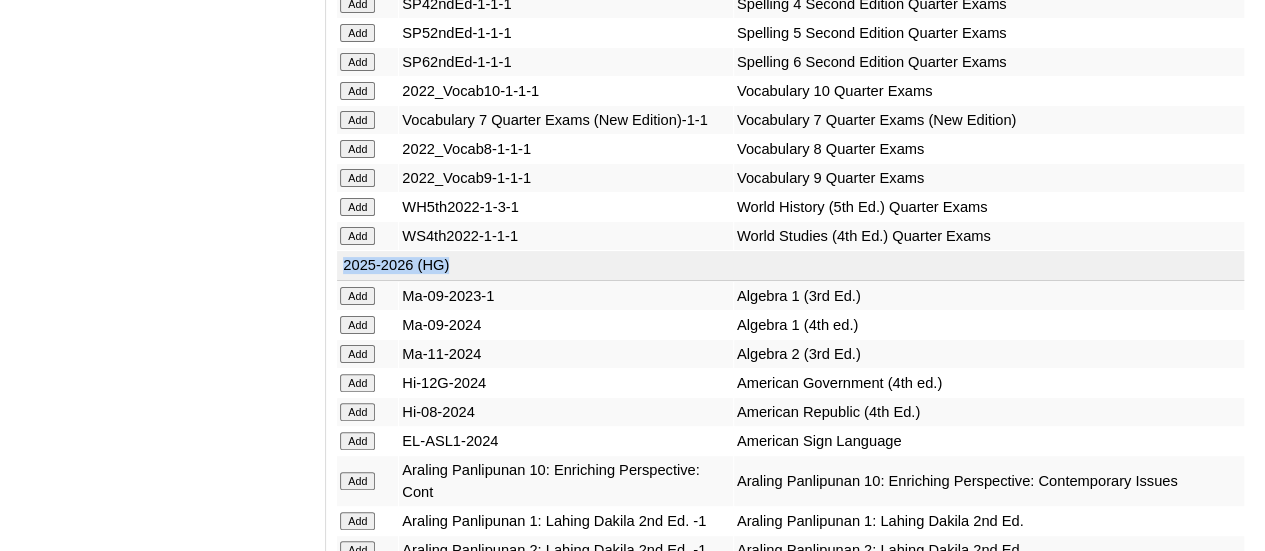 drag, startPoint x: 451, startPoint y: 243, endPoint x: 344, endPoint y: 239, distance: 107.07474 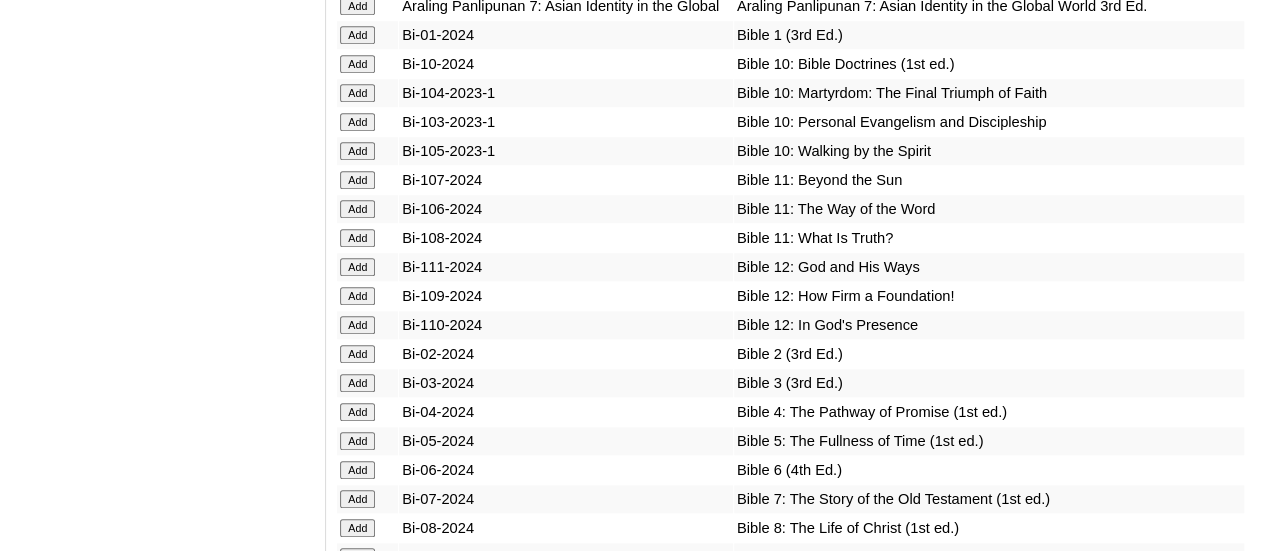 scroll, scrollTop: 4600, scrollLeft: 0, axis: vertical 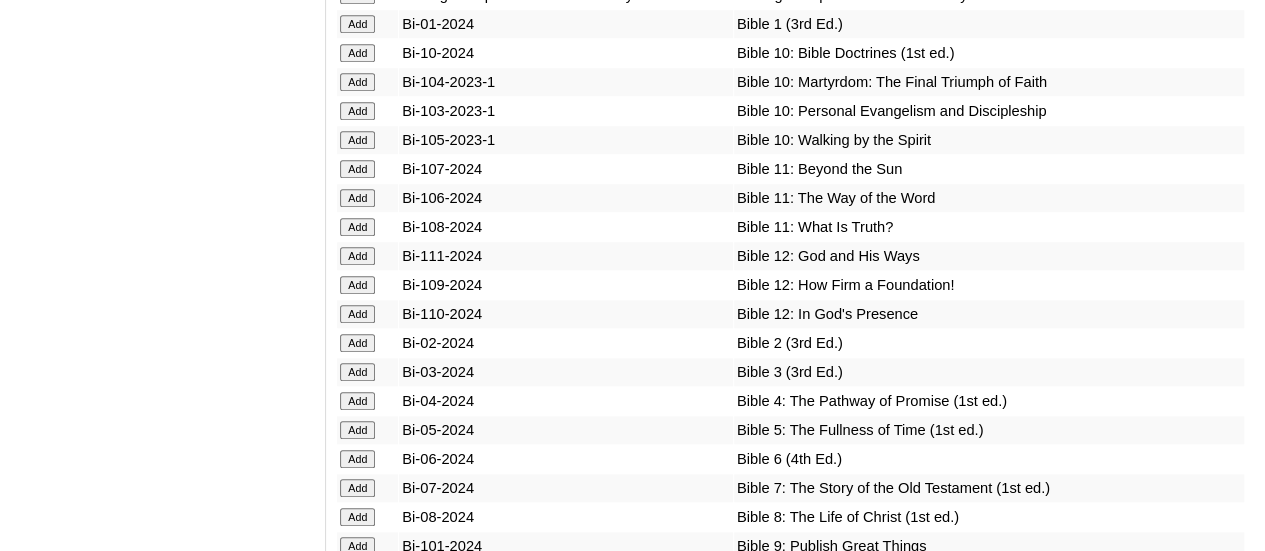 click on "Add" at bounding box center [357, -4201] 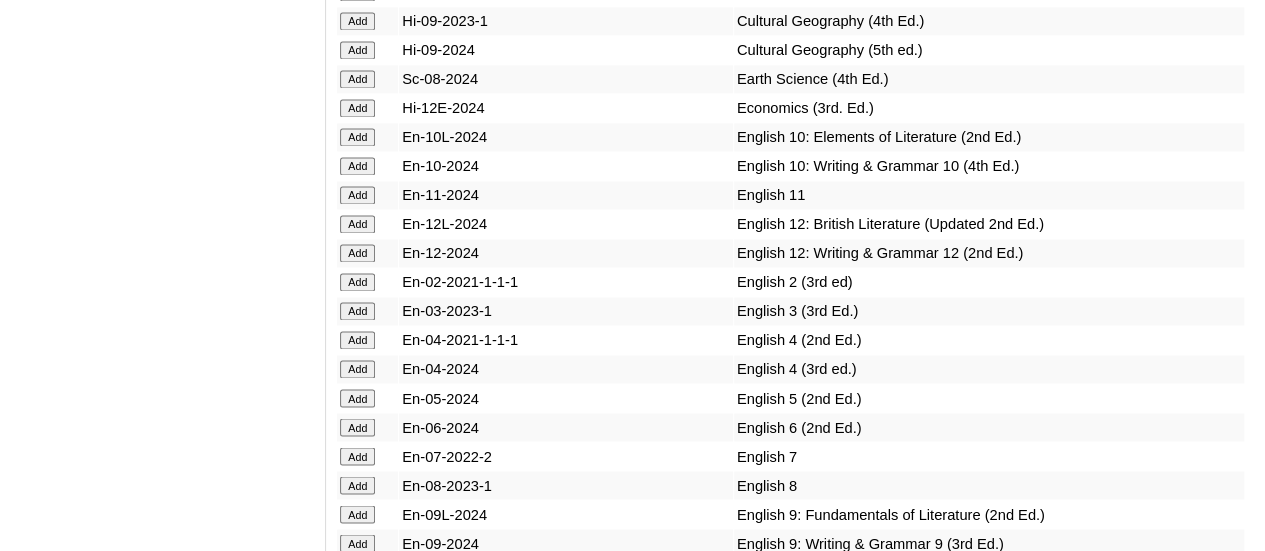 scroll, scrollTop: 5300, scrollLeft: 0, axis: vertical 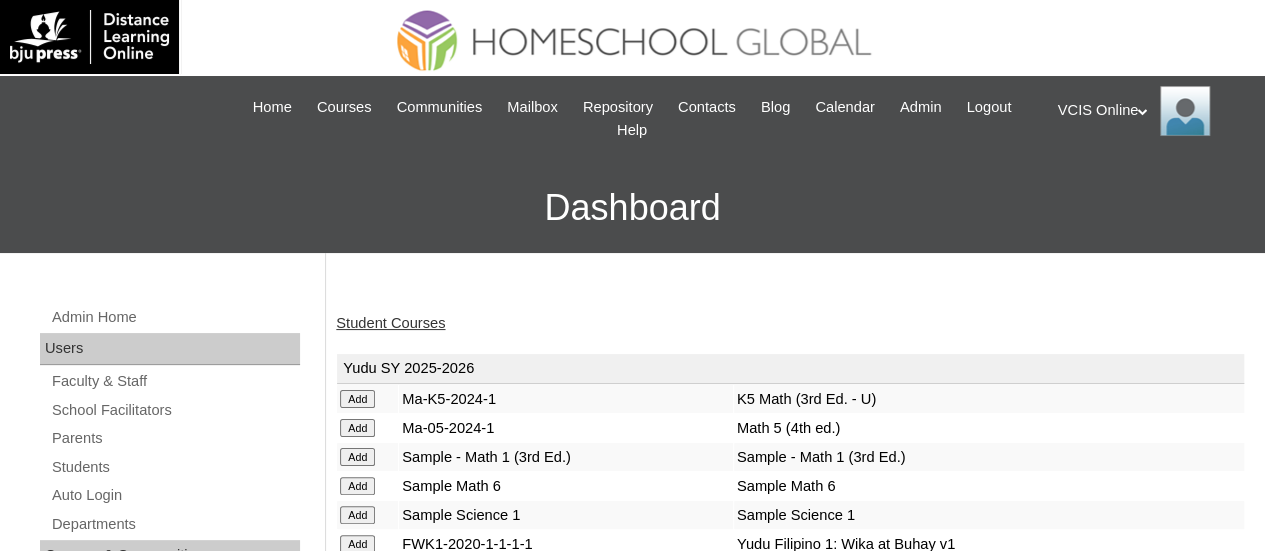 click on "Yudu SY 2025-2026" at bounding box center (790, 369) 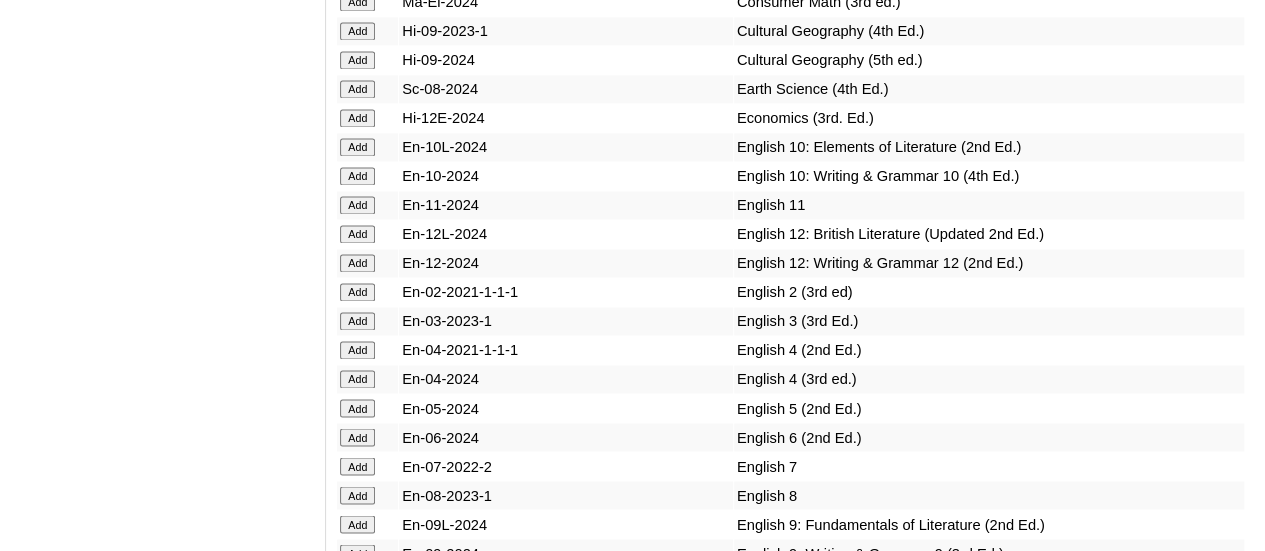 scroll, scrollTop: 5368, scrollLeft: 0, axis: vertical 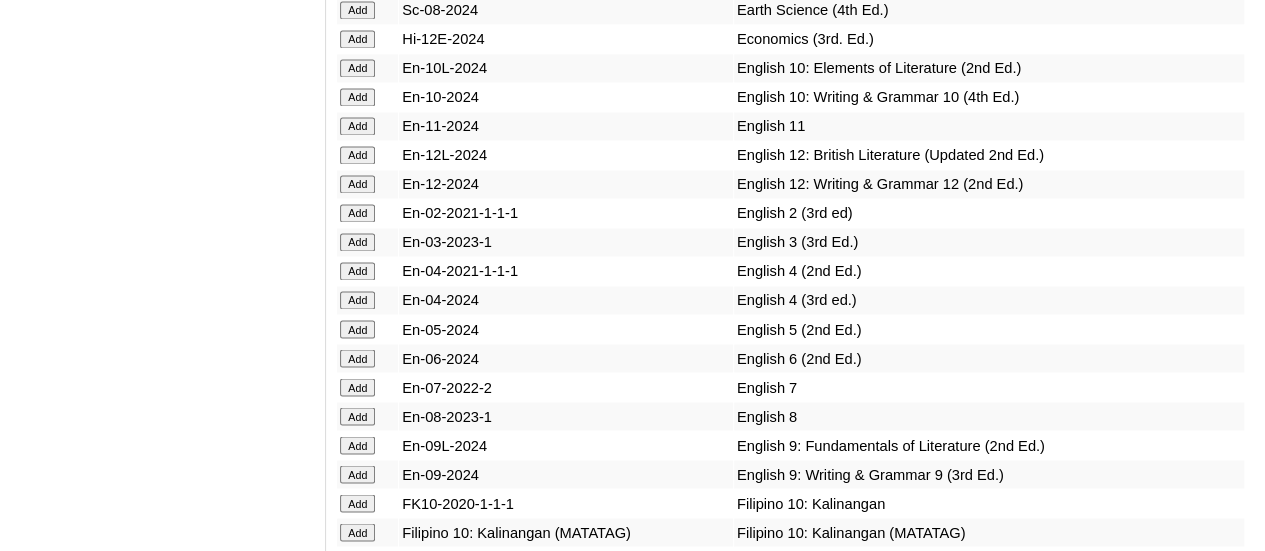 click on "Add" at bounding box center [357, -4969] 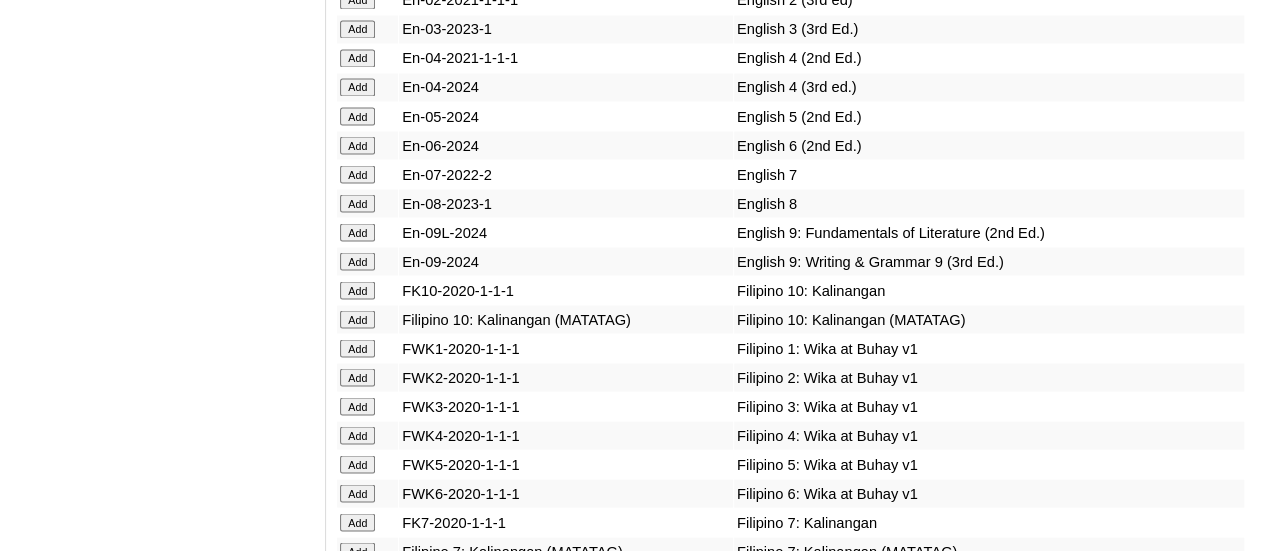 scroll, scrollTop: 5668, scrollLeft: 0, axis: vertical 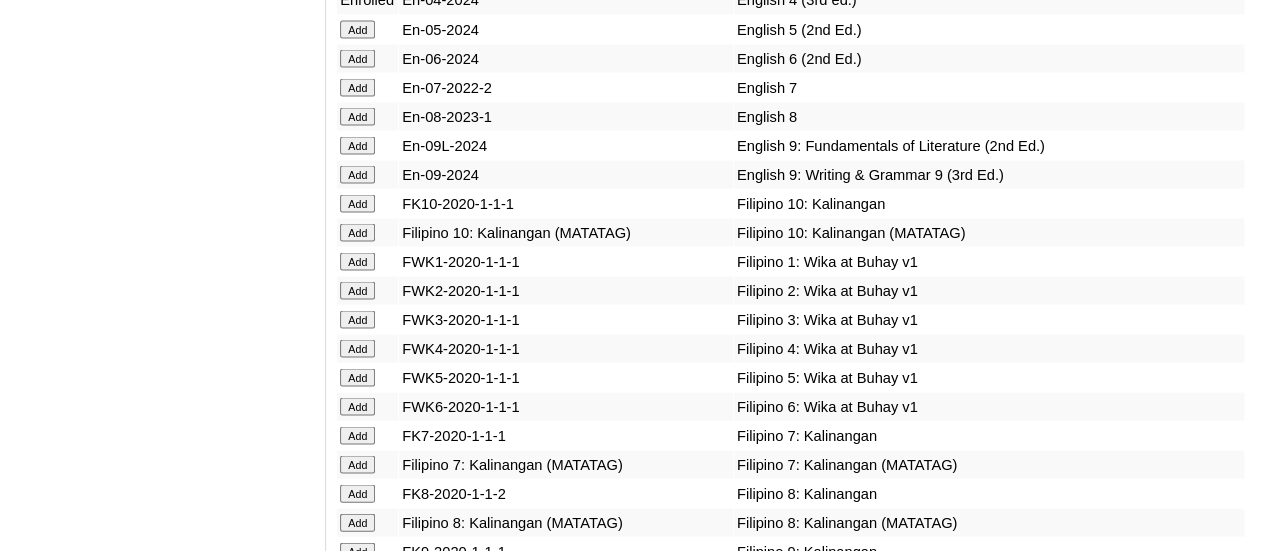 click on "Add" at bounding box center [357, -5269] 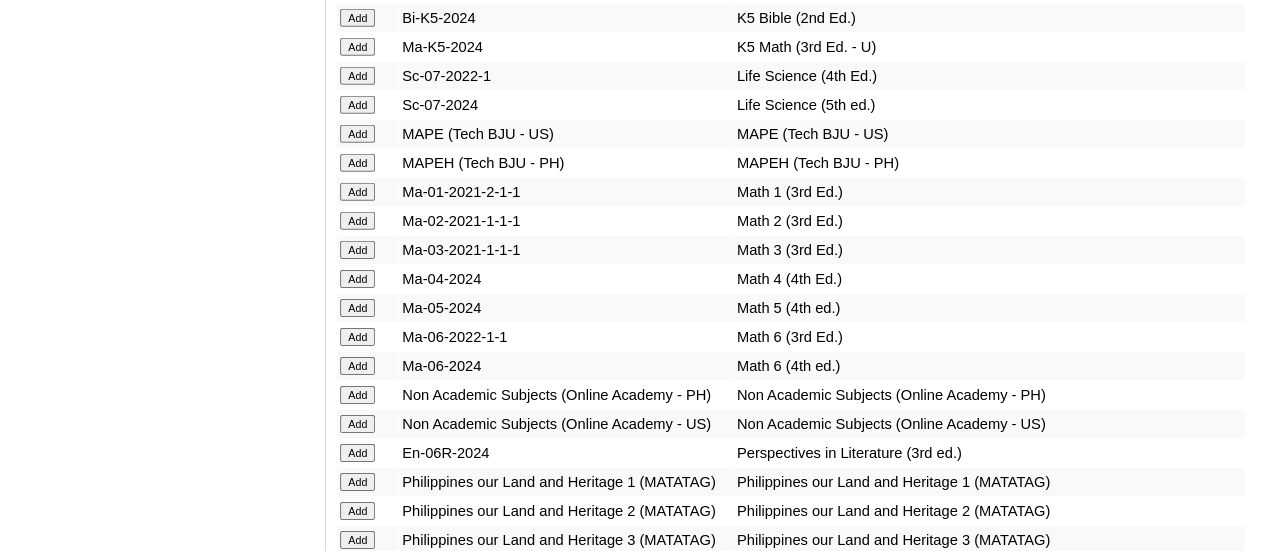 scroll, scrollTop: 6868, scrollLeft: 0, axis: vertical 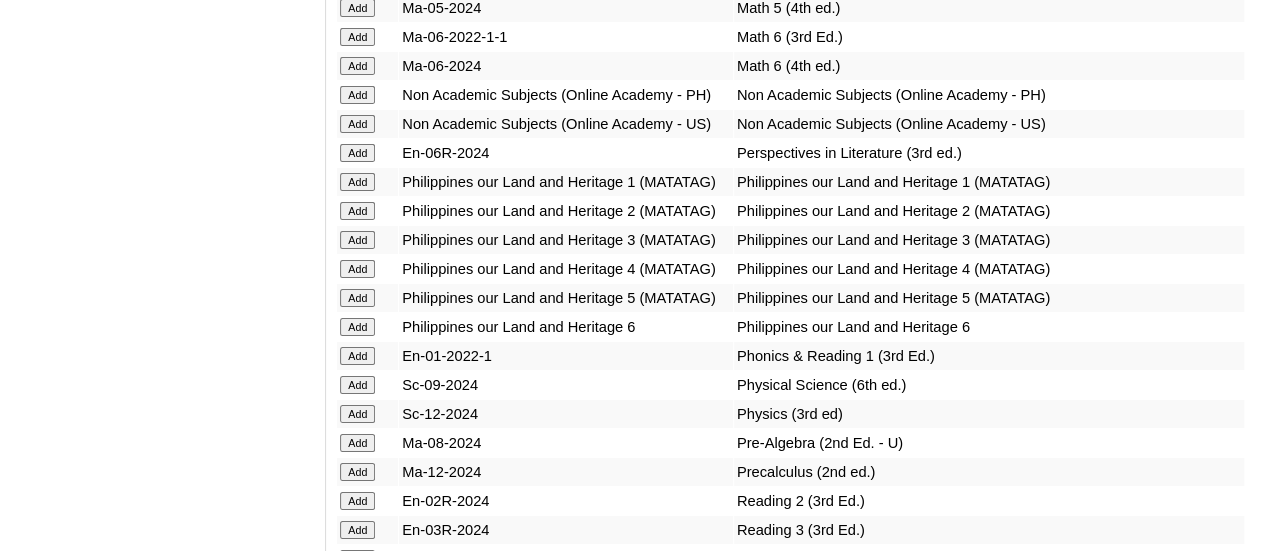 click on "Add" at bounding box center (357, -6769) 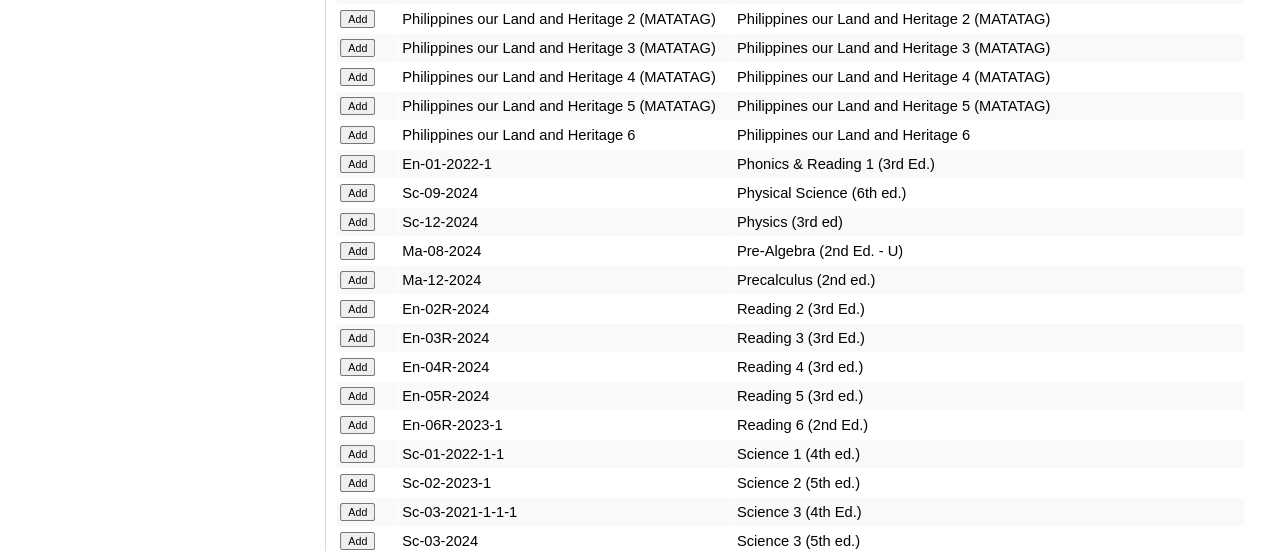 scroll, scrollTop: 7368, scrollLeft: 0, axis: vertical 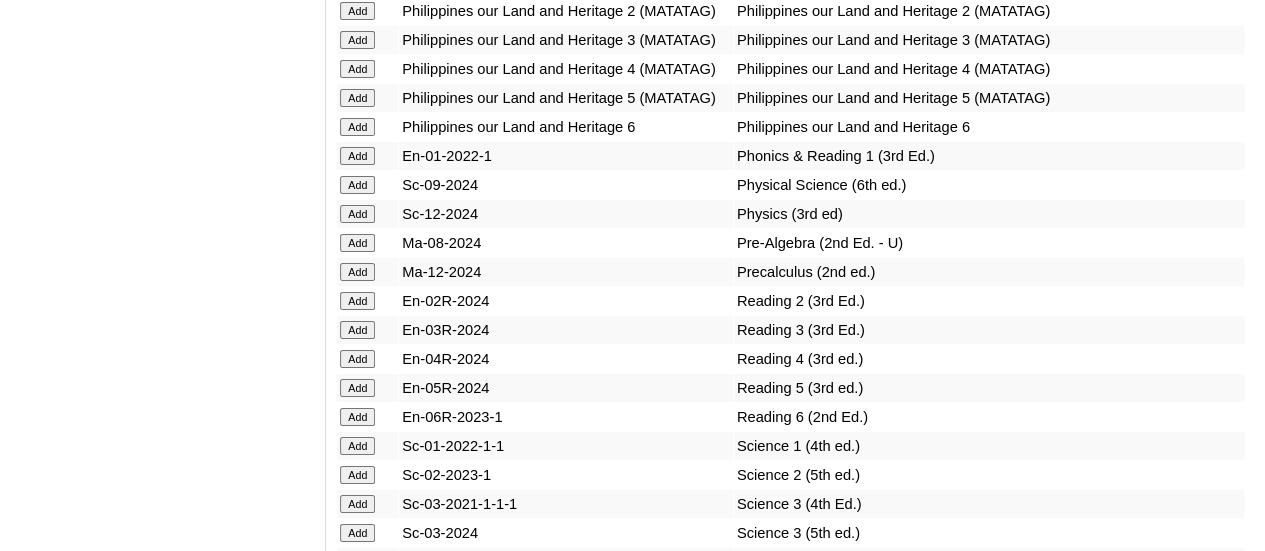 click on "Add" at bounding box center [357, -6969] 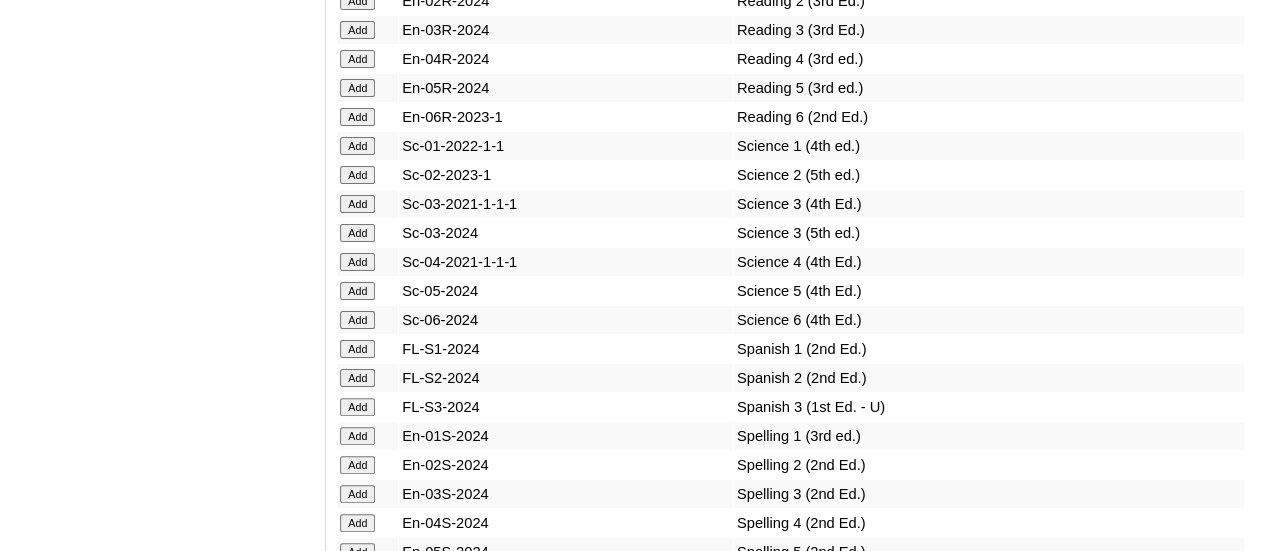 click on "Add" at bounding box center [357, -7269] 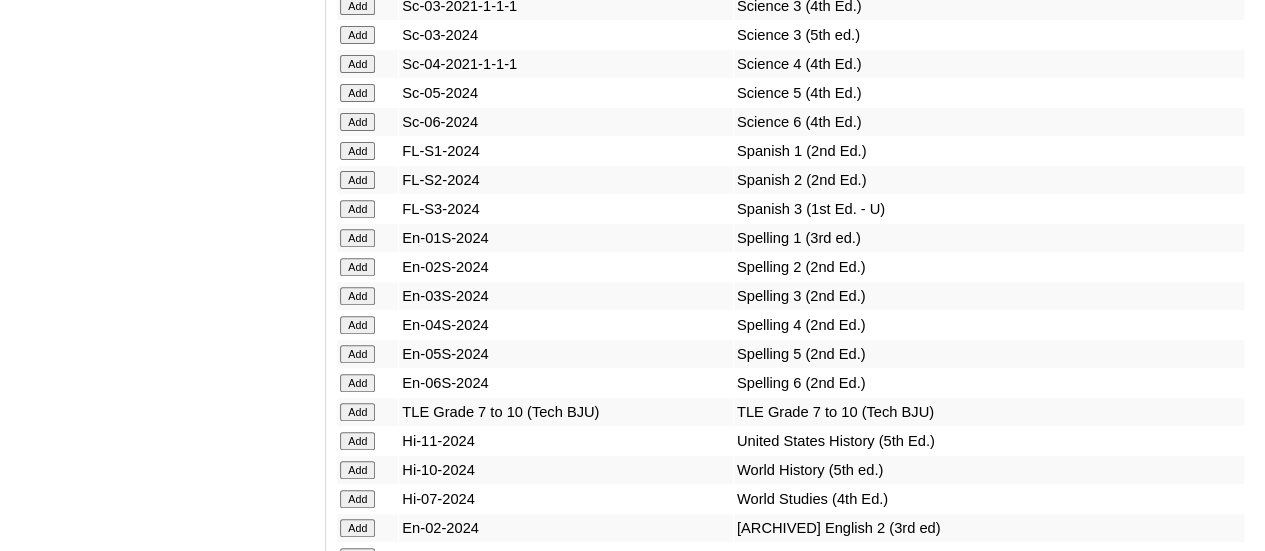 scroll, scrollTop: 7868, scrollLeft: 0, axis: vertical 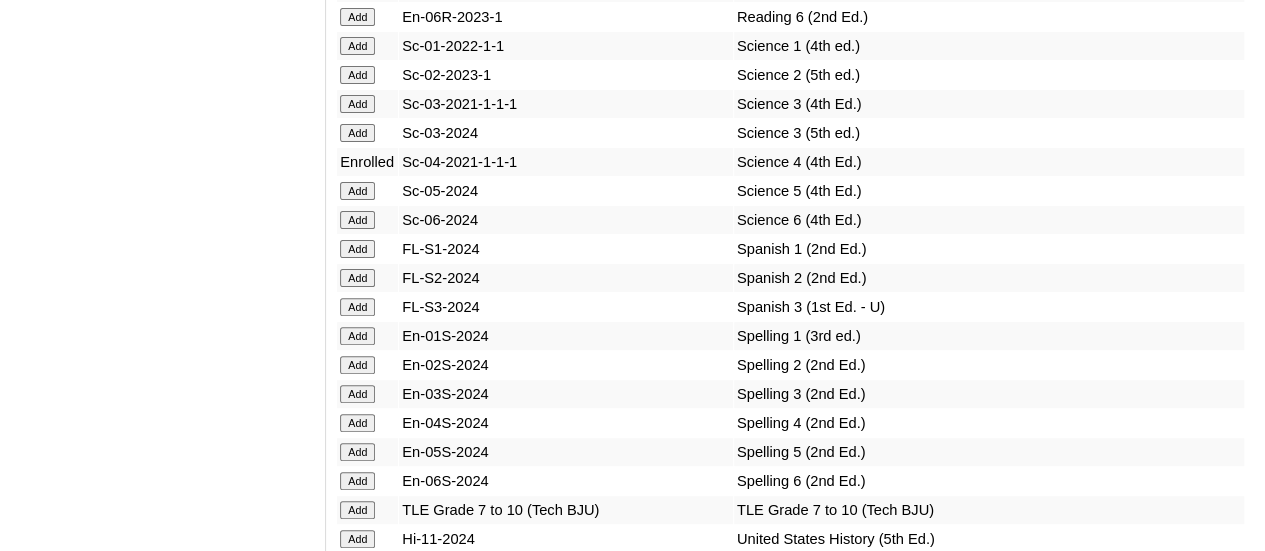 click on "Add" at bounding box center [357, -7369] 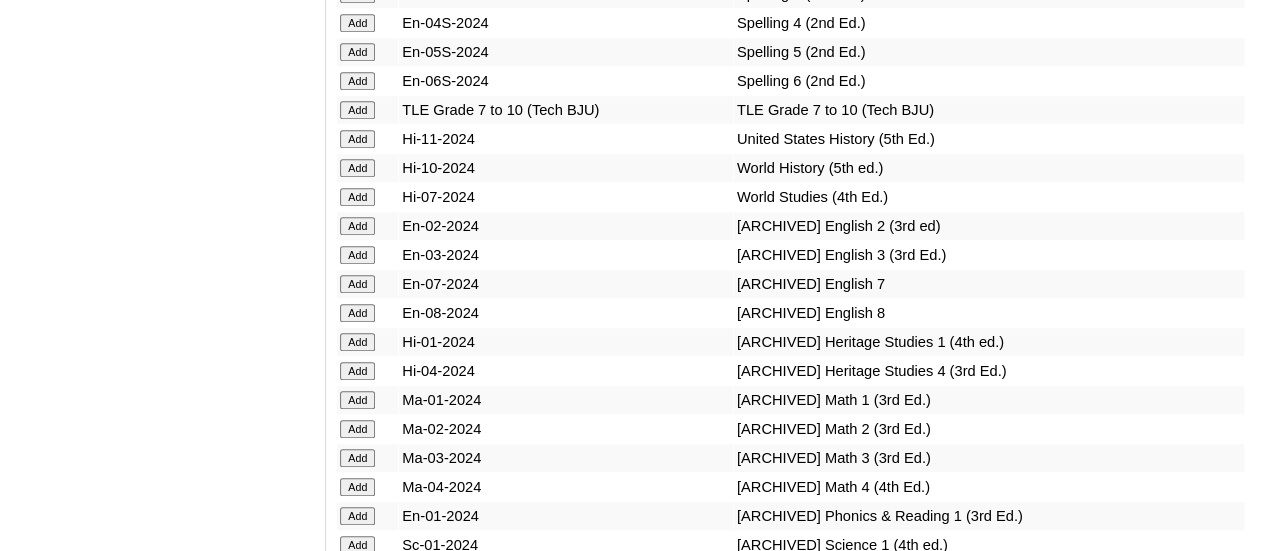 scroll, scrollTop: 8368, scrollLeft: 0, axis: vertical 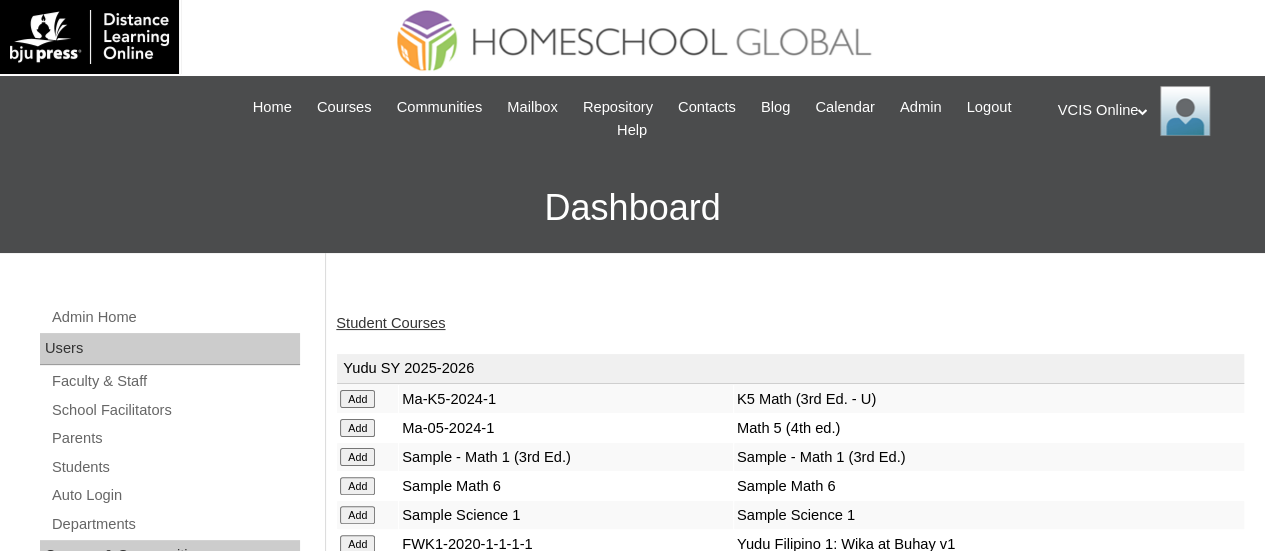click on "Student Courses" at bounding box center [390, 323] 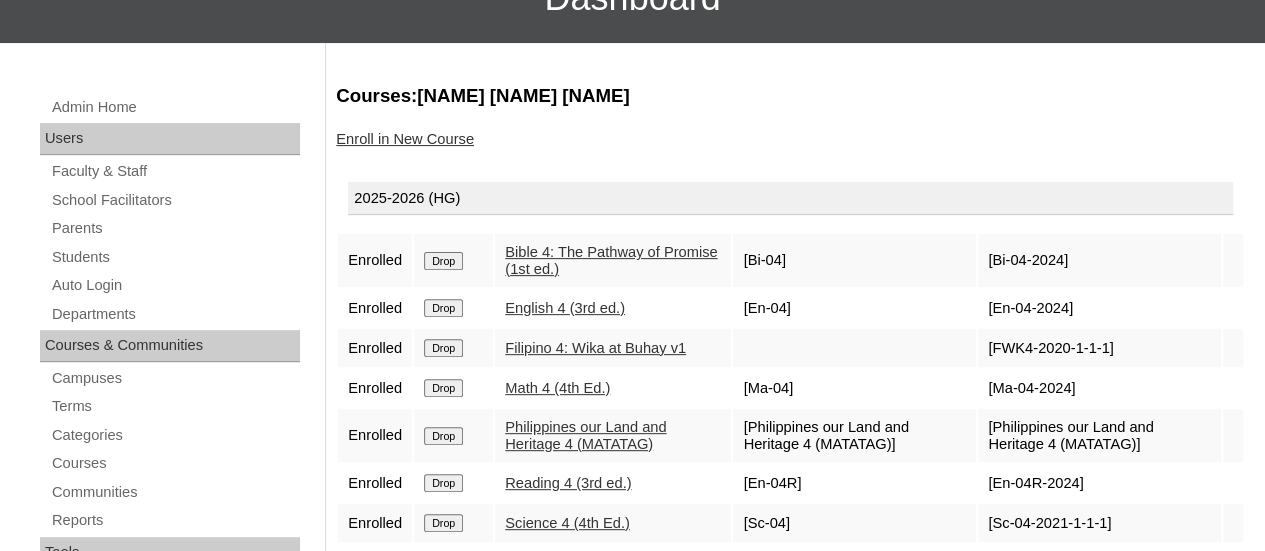 scroll, scrollTop: 300, scrollLeft: 0, axis: vertical 